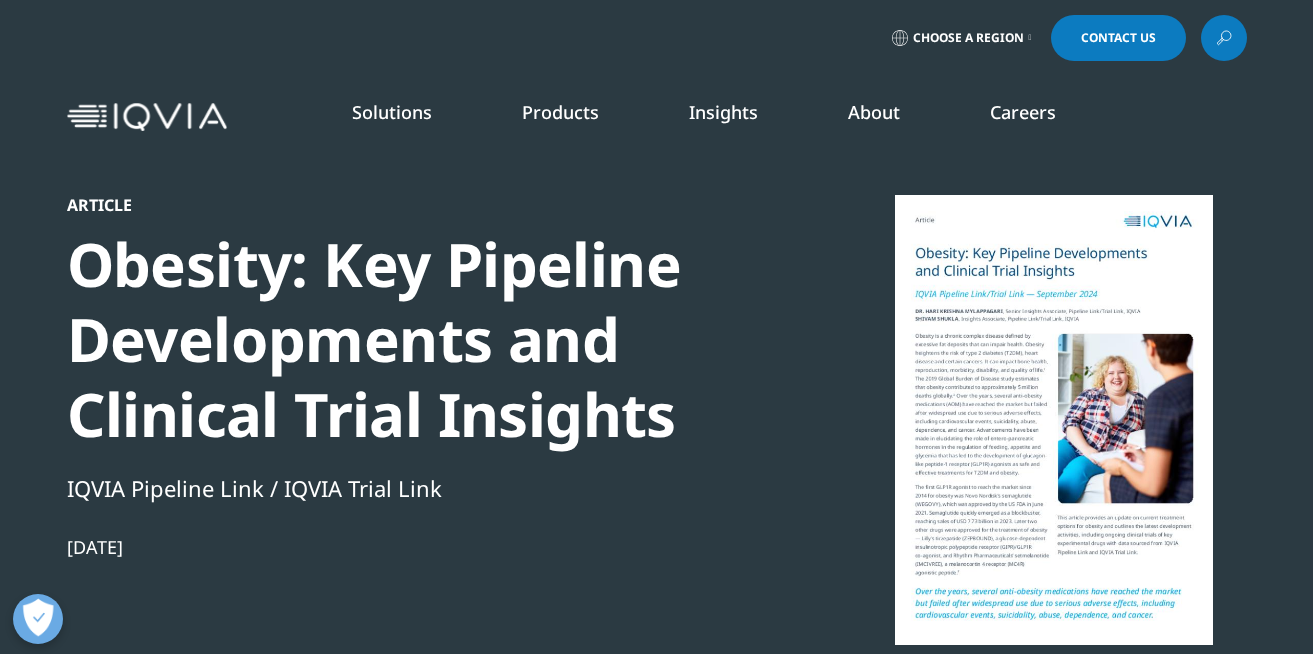 scroll, scrollTop: 0, scrollLeft: 0, axis: both 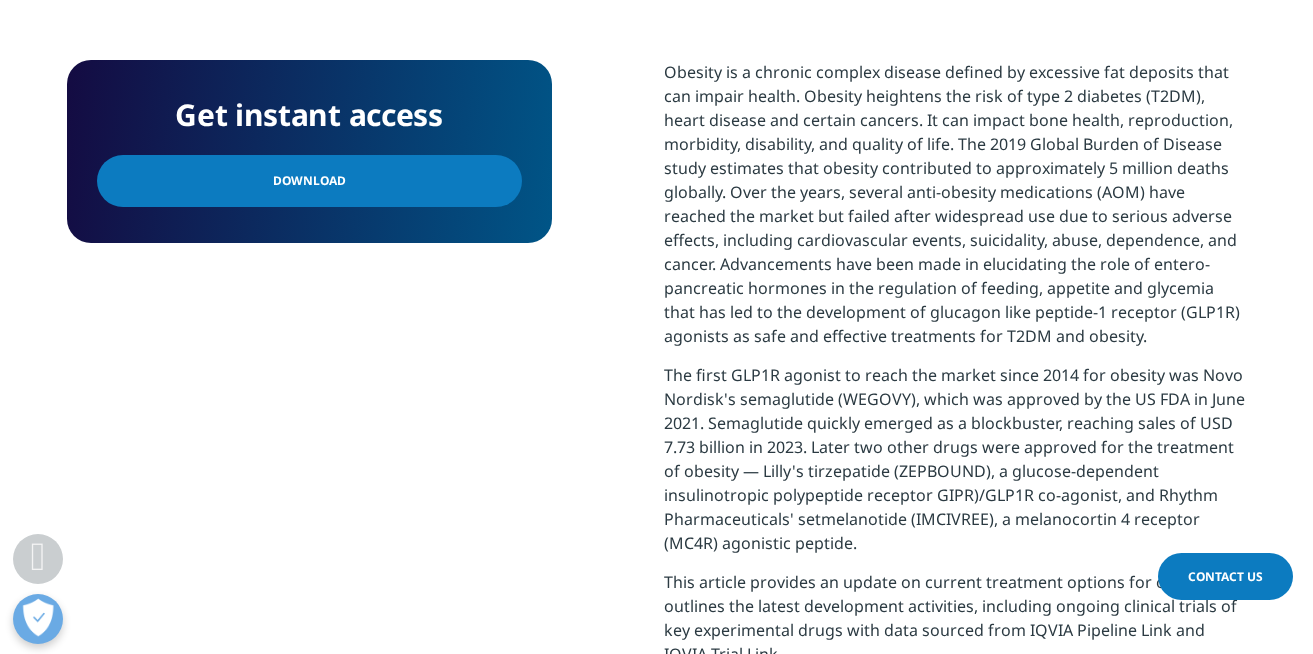 click on "Download" at bounding box center [309, 181] 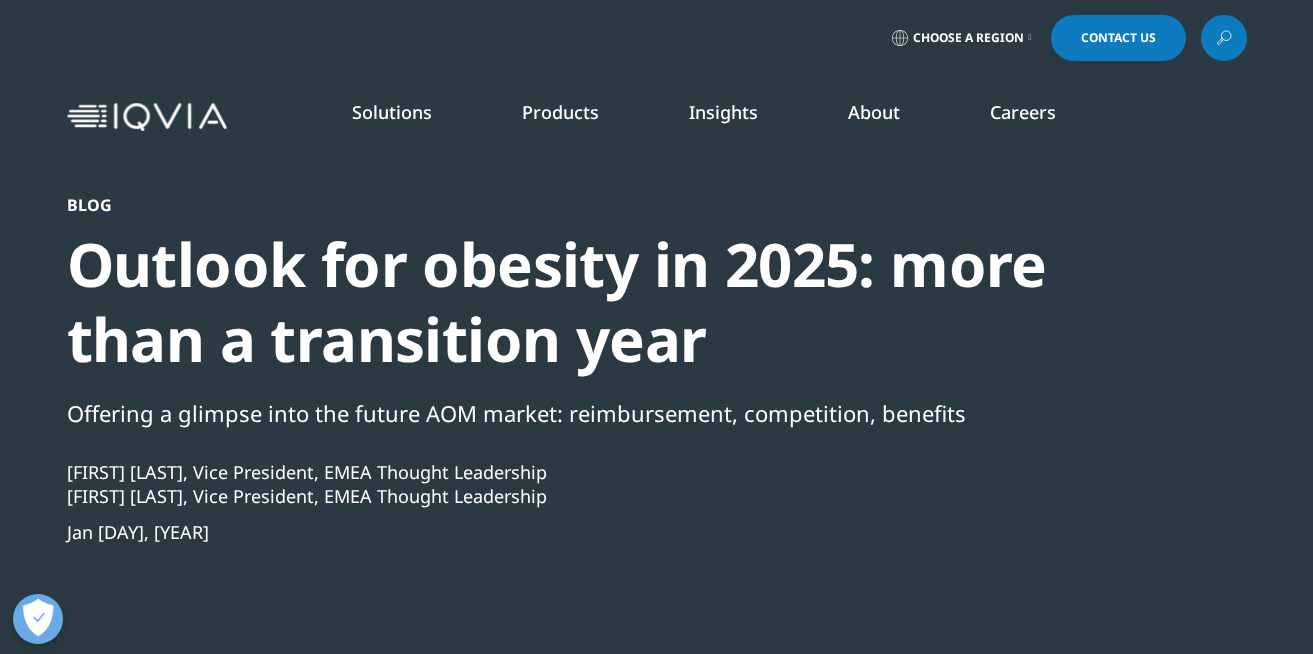 scroll, scrollTop: 0, scrollLeft: 0, axis: both 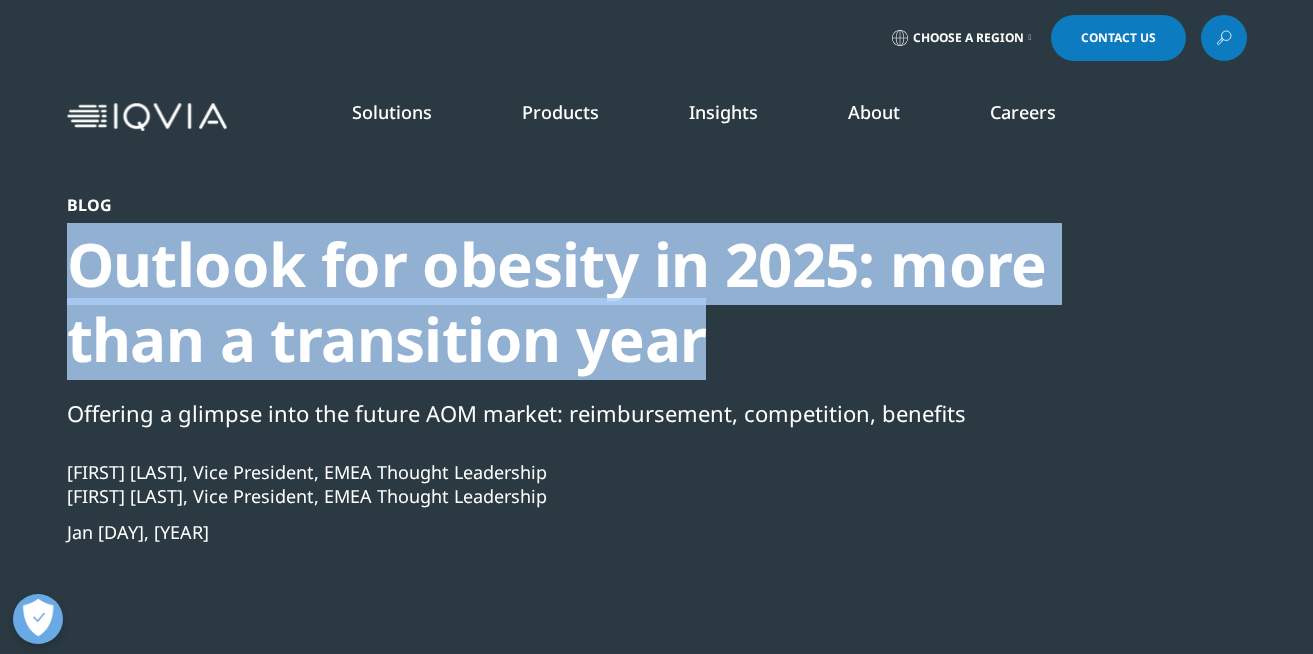 drag, startPoint x: 725, startPoint y: 336, endPoint x: 75, endPoint y: 276, distance: 652.76337 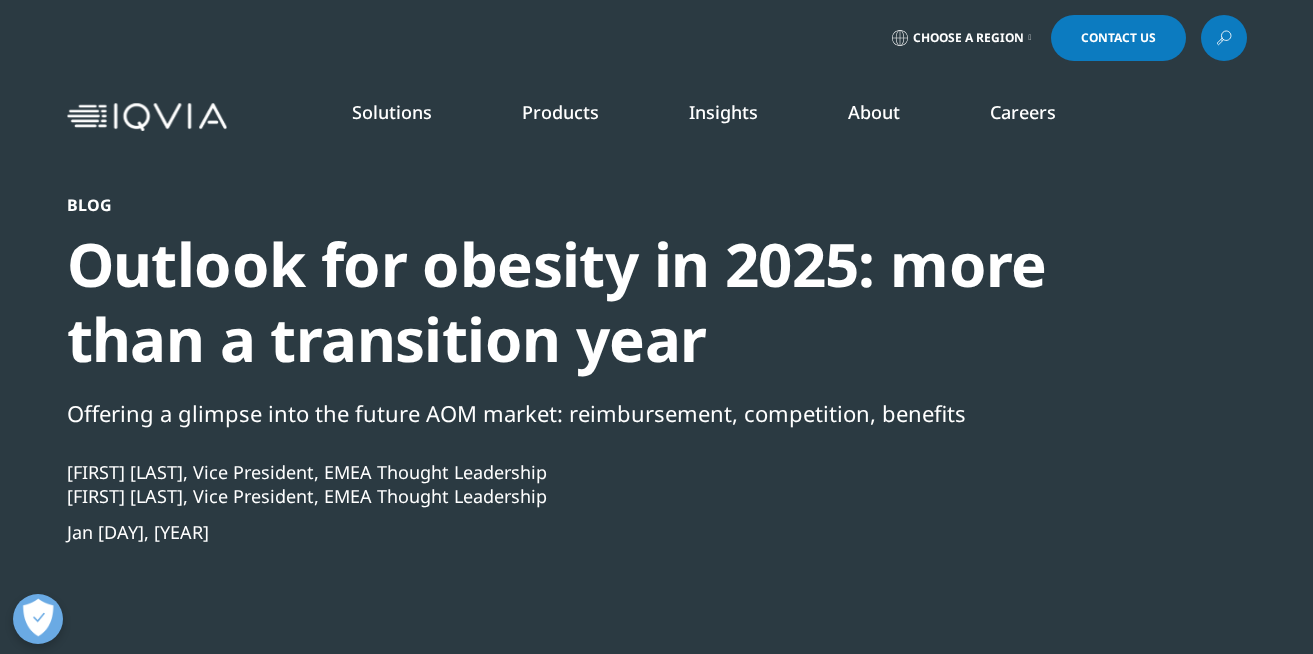 click on "Choose a Region
Contact Us" at bounding box center (657, 38) 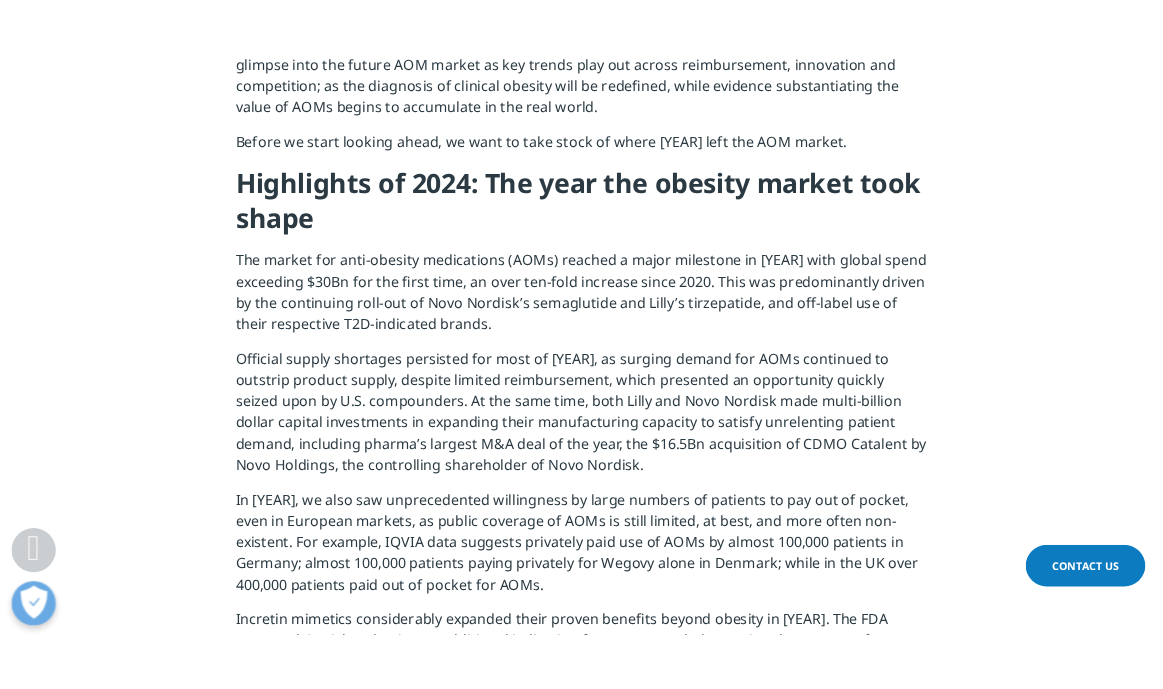 scroll, scrollTop: 1107, scrollLeft: 0, axis: vertical 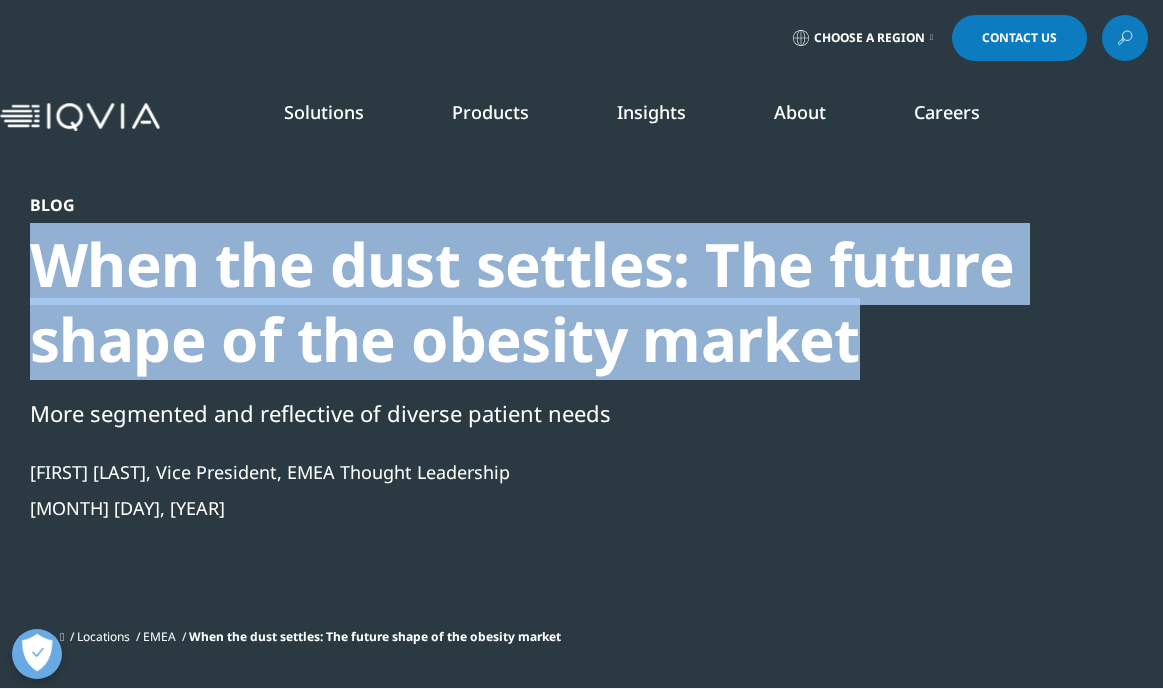 drag, startPoint x: 869, startPoint y: 353, endPoint x: 38, endPoint y: 267, distance: 835.43823 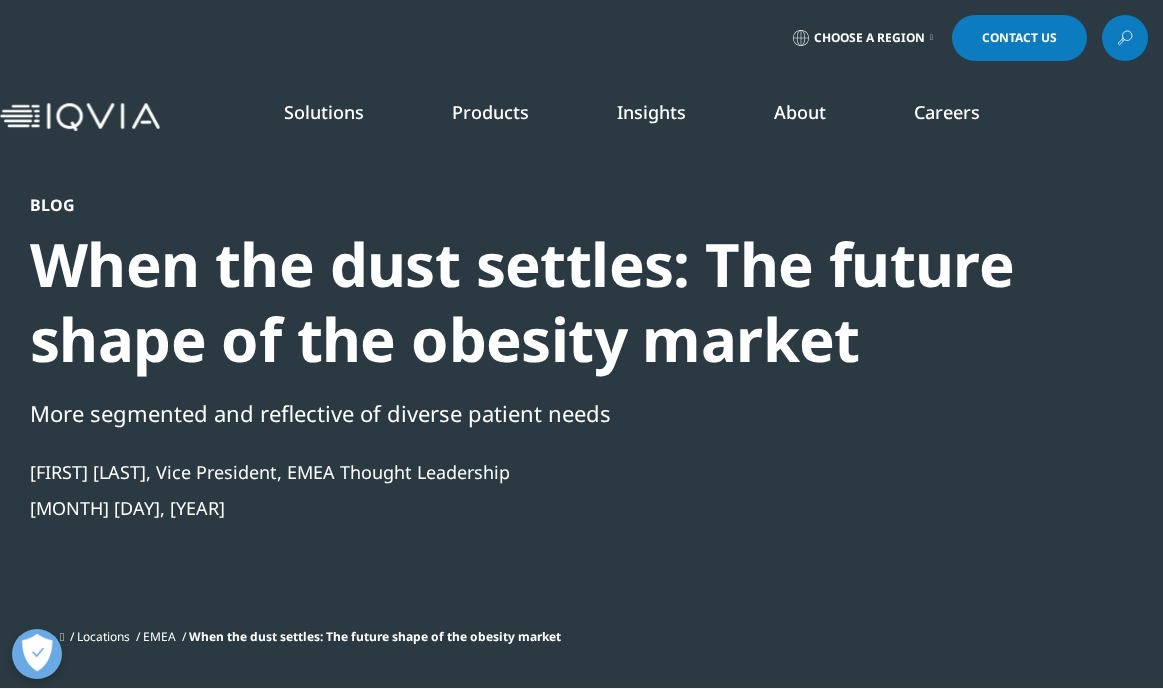 click on "Choose a Region
Contact Us" at bounding box center (581, 38) 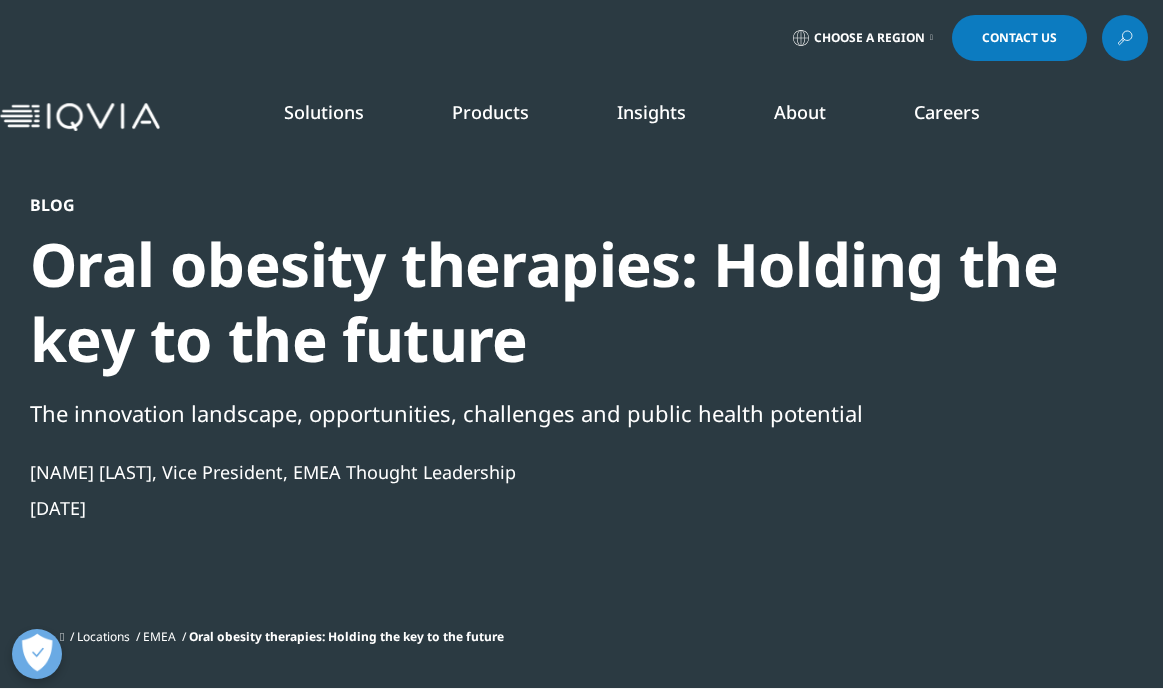 scroll, scrollTop: 0, scrollLeft: 0, axis: both 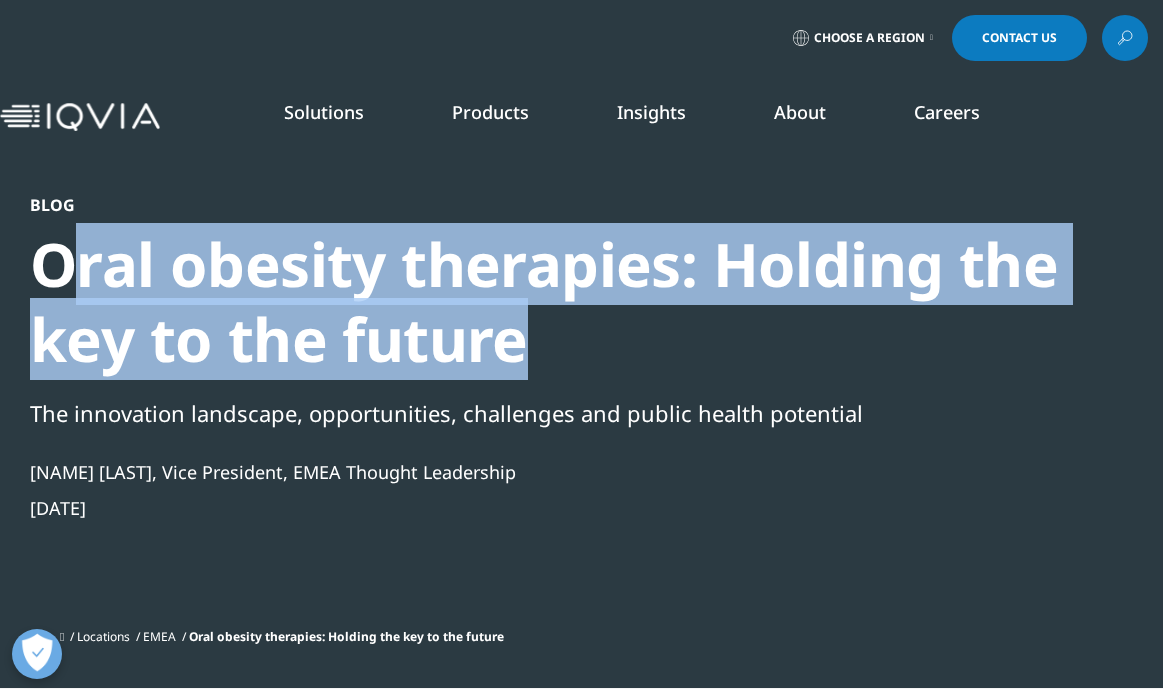 drag, startPoint x: 548, startPoint y: 342, endPoint x: 87, endPoint y: 302, distance: 462.73212 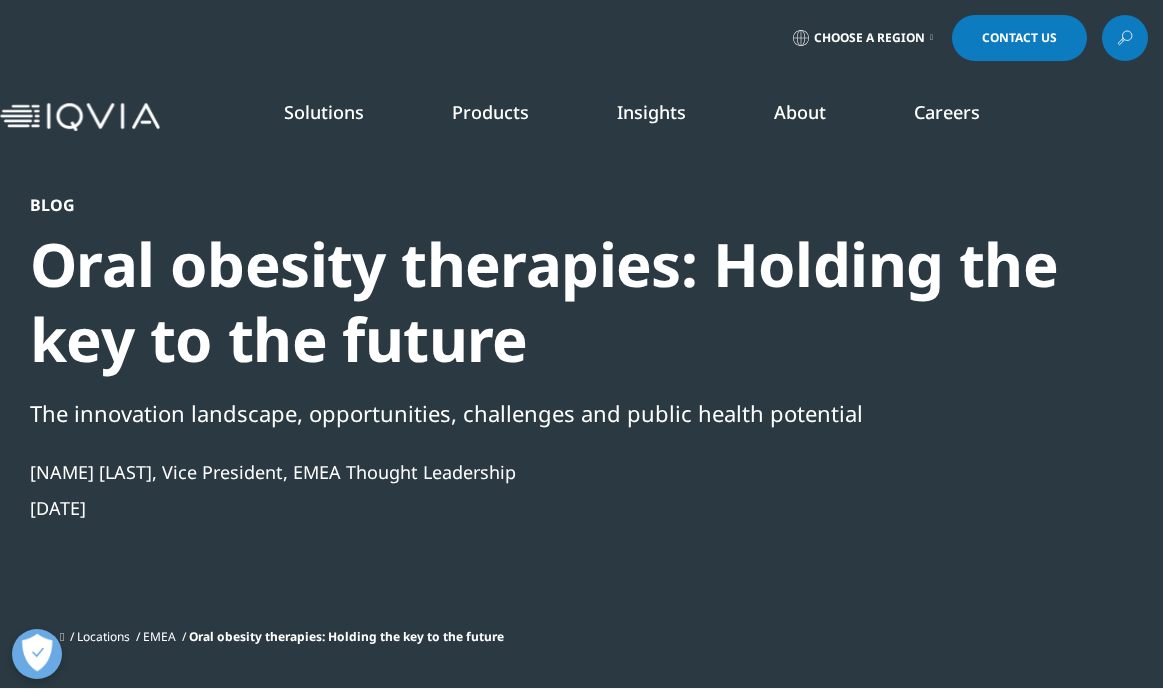 click on "Oral obesity therapies: Holding the key to the future" at bounding box center [570, 302] 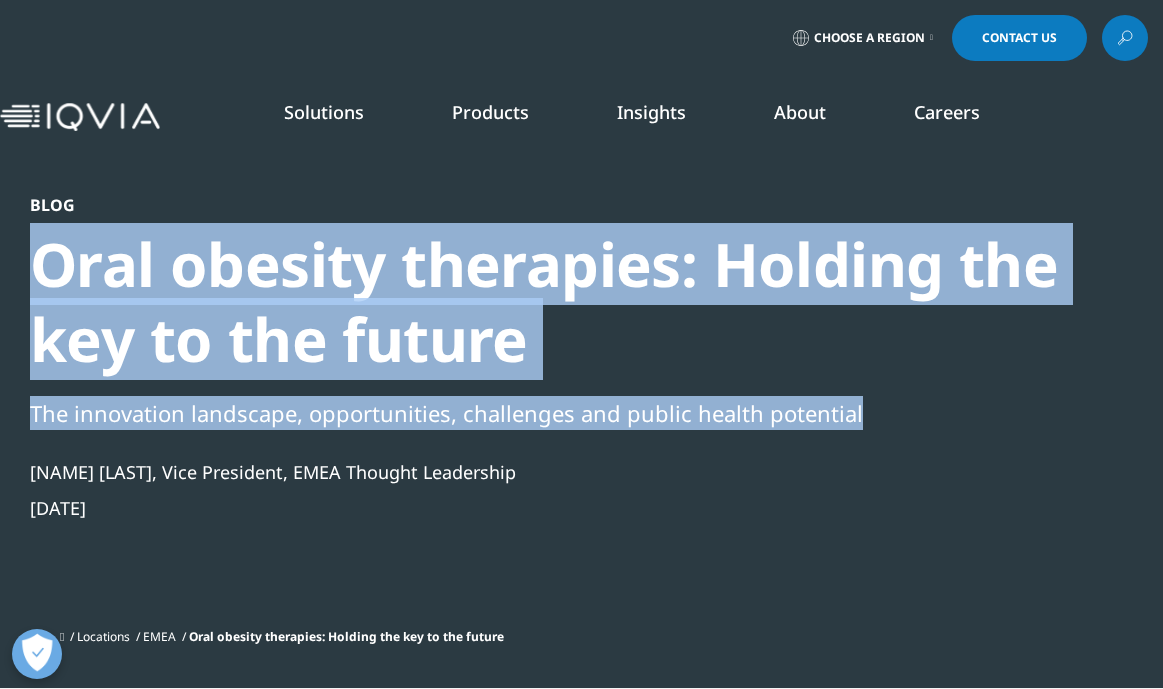 drag, startPoint x: 897, startPoint y: 405, endPoint x: 45, endPoint y: 286, distance: 860.2703 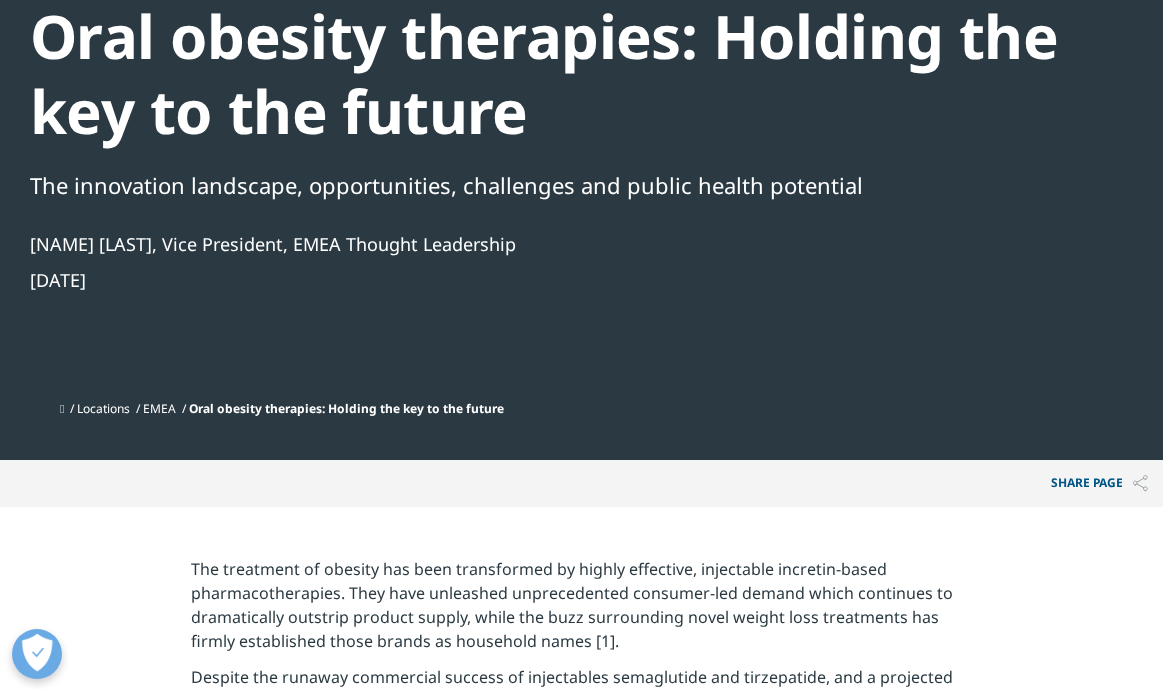 scroll, scrollTop: 229, scrollLeft: 0, axis: vertical 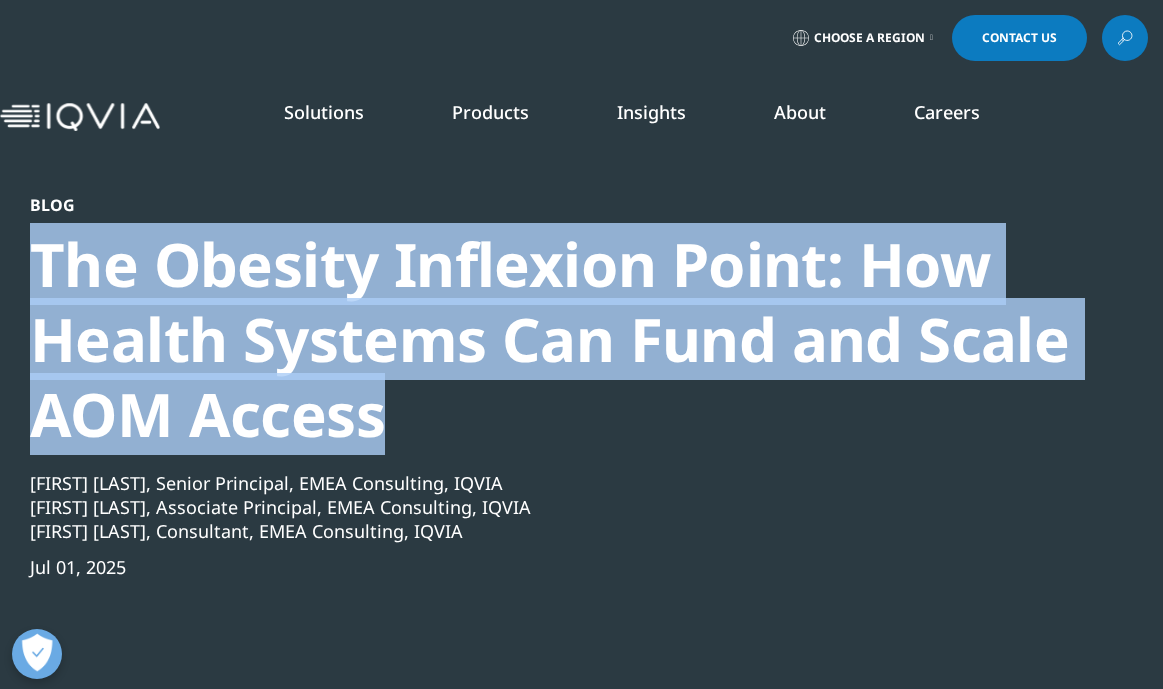 drag, startPoint x: 419, startPoint y: 433, endPoint x: 24, endPoint y: 271, distance: 426.92975 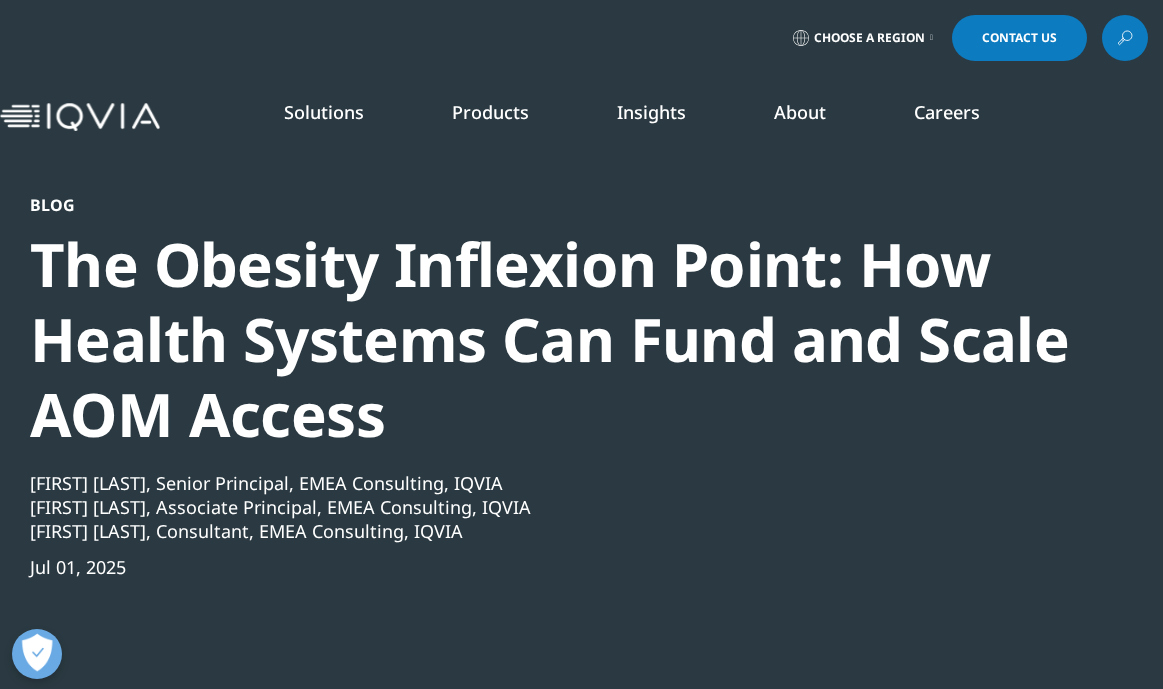 click on "Solutions
quick find a capability
Clear Search Loading
SOLUTIONS
Research & Development" at bounding box center (665, 117) 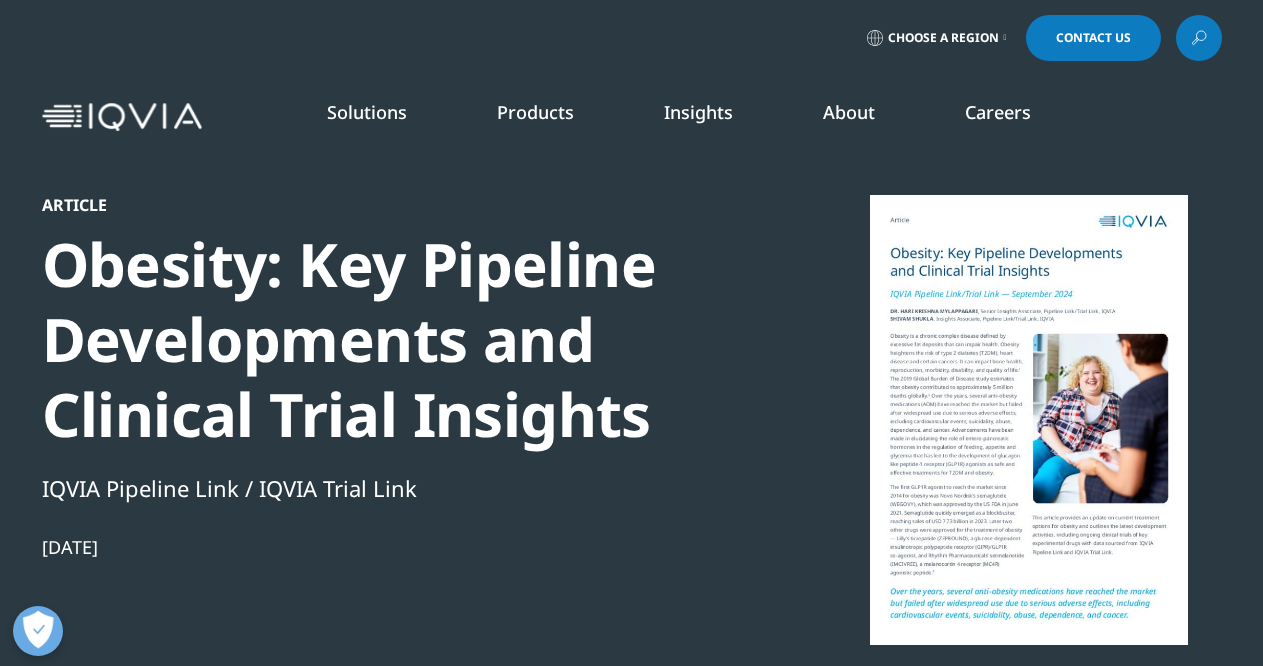 scroll, scrollTop: 0, scrollLeft: 0, axis: both 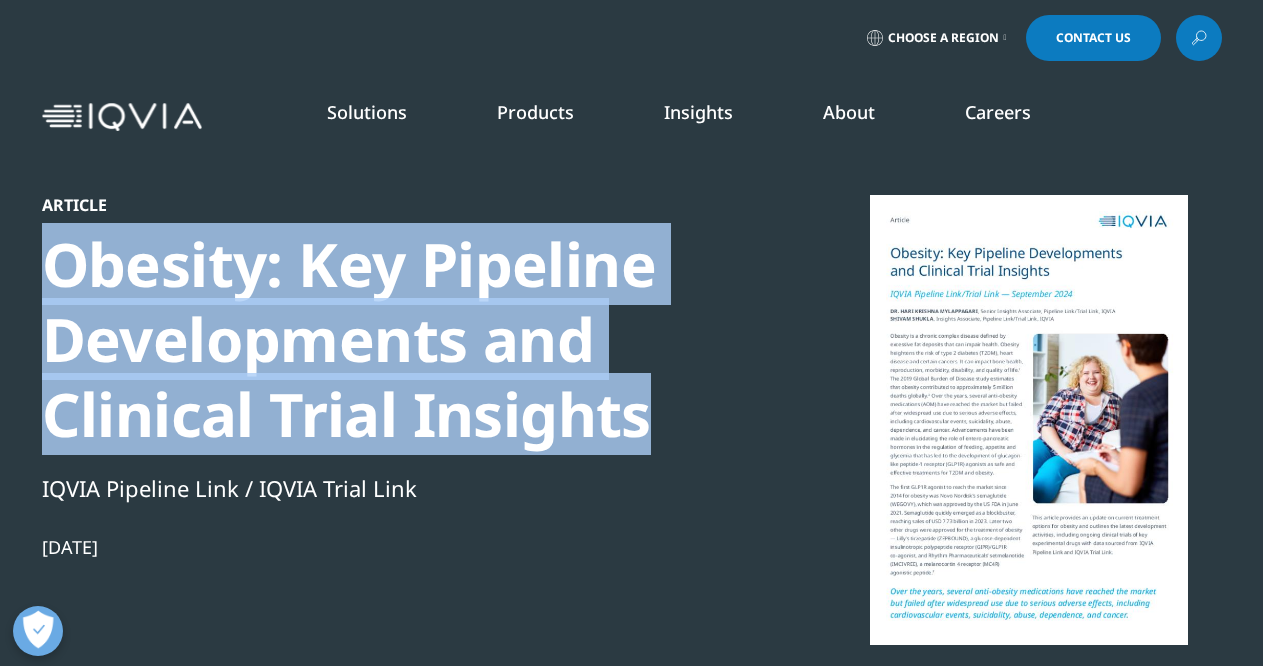 drag, startPoint x: 40, startPoint y: 270, endPoint x: 644, endPoint y: 431, distance: 625.0896 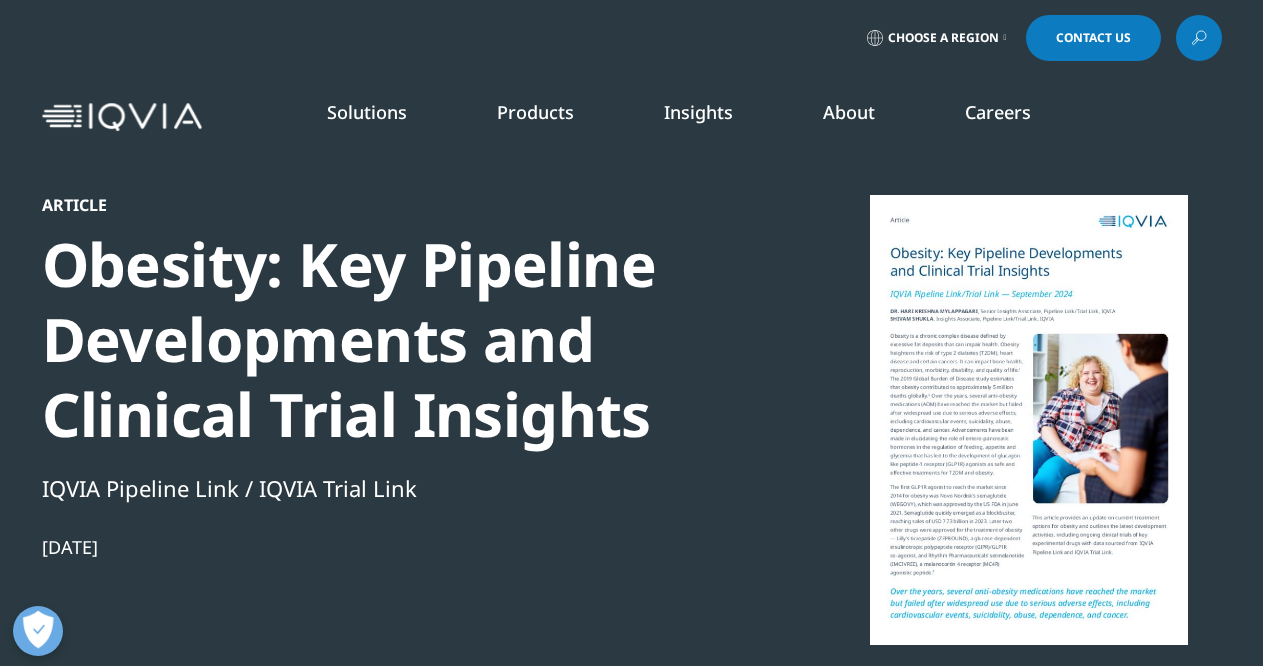 click on "Article
Obesity: Key Pipeline Developments and Clinical Trial Insights
IQVIA Pipeline Link / IQVIA Trial Link
Sep 11, 2024" at bounding box center [632, 477] 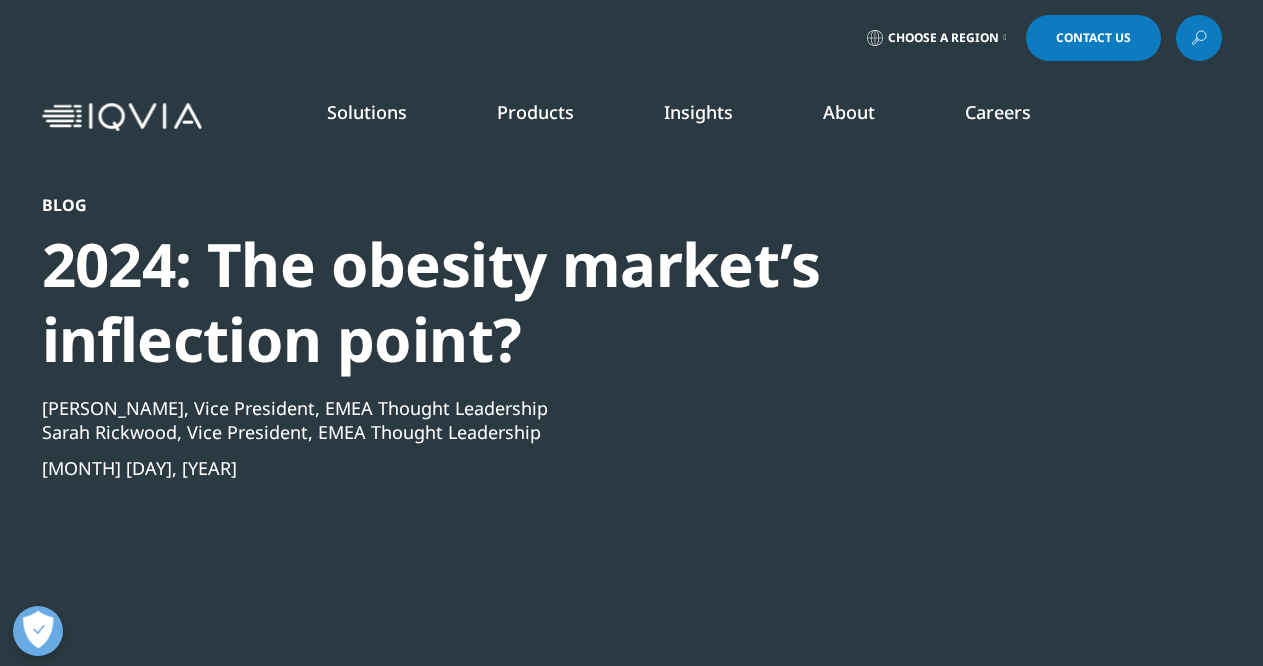 scroll, scrollTop: 0, scrollLeft: 0, axis: both 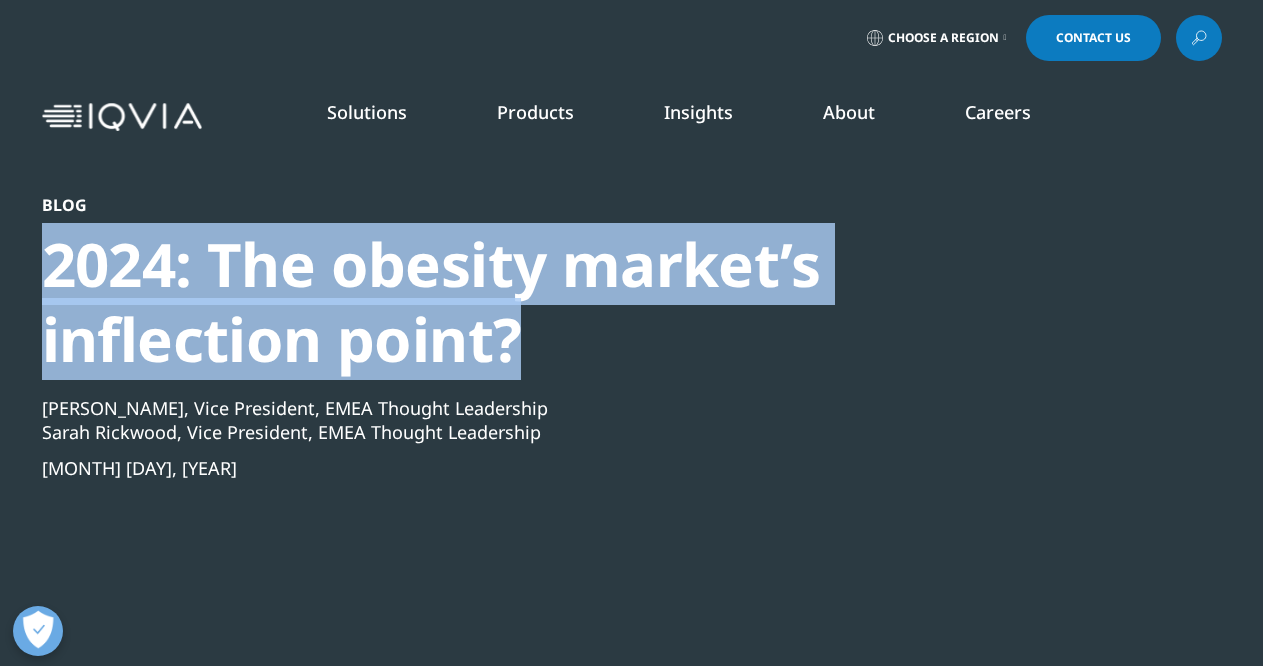 drag, startPoint x: 298, startPoint y: 331, endPoint x: 54, endPoint y: 268, distance: 252.00198 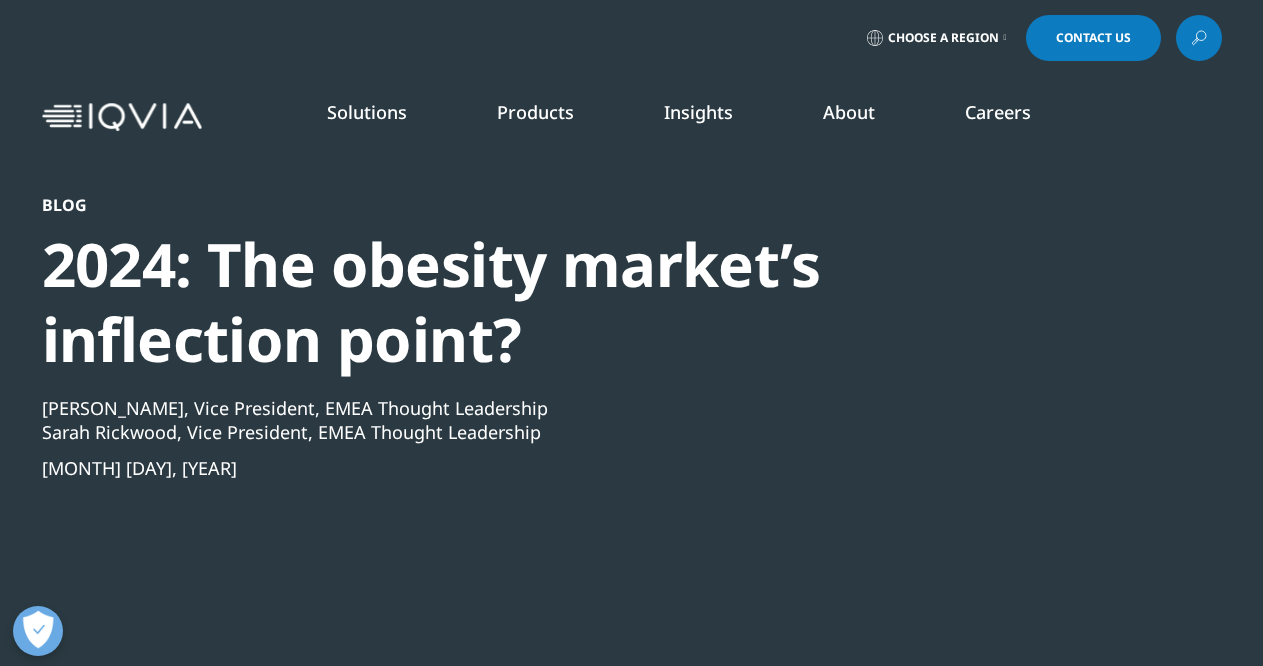 click on "Choose a Region
Contact Us" at bounding box center [632, 38] 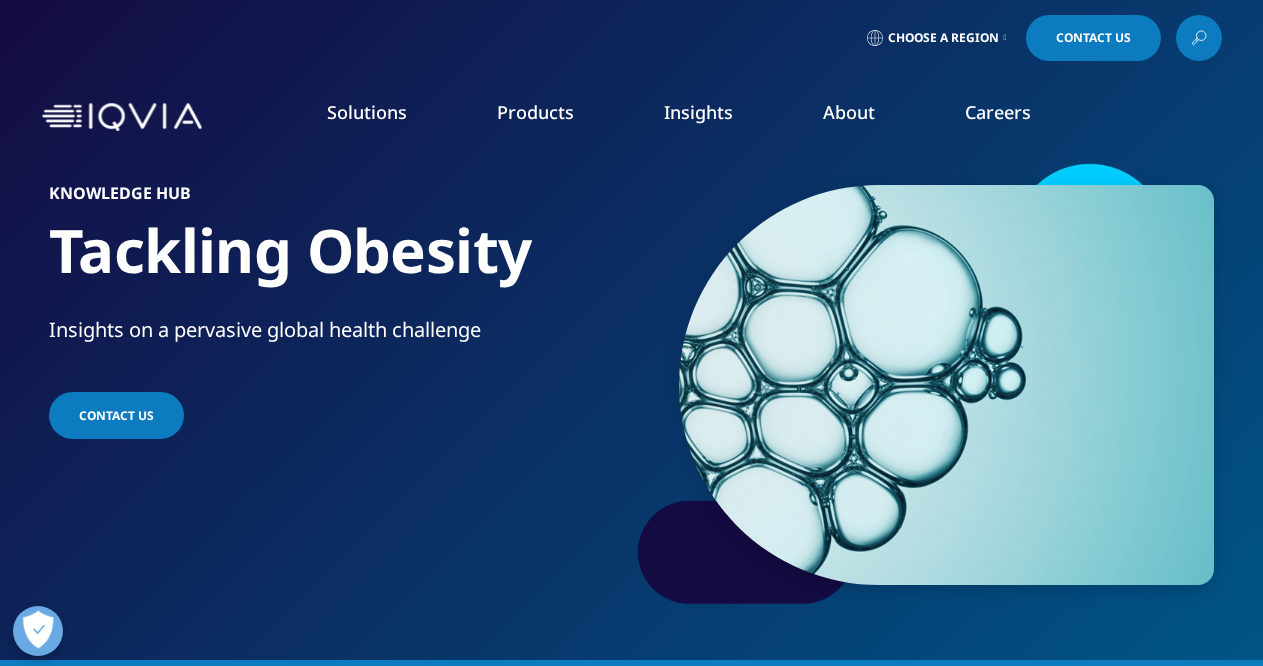 scroll, scrollTop: 0, scrollLeft: 0, axis: both 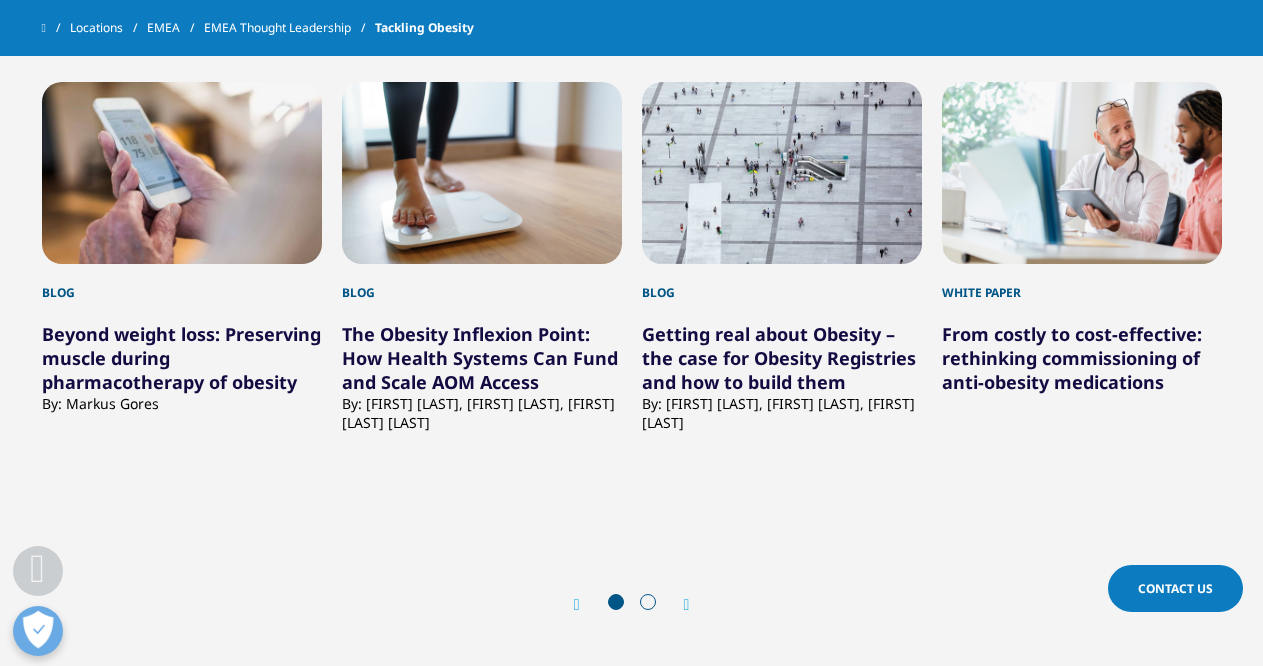 click on "Beyond weight loss: Preserving muscle during pharmacotherapy of obesity" at bounding box center [181, 358] 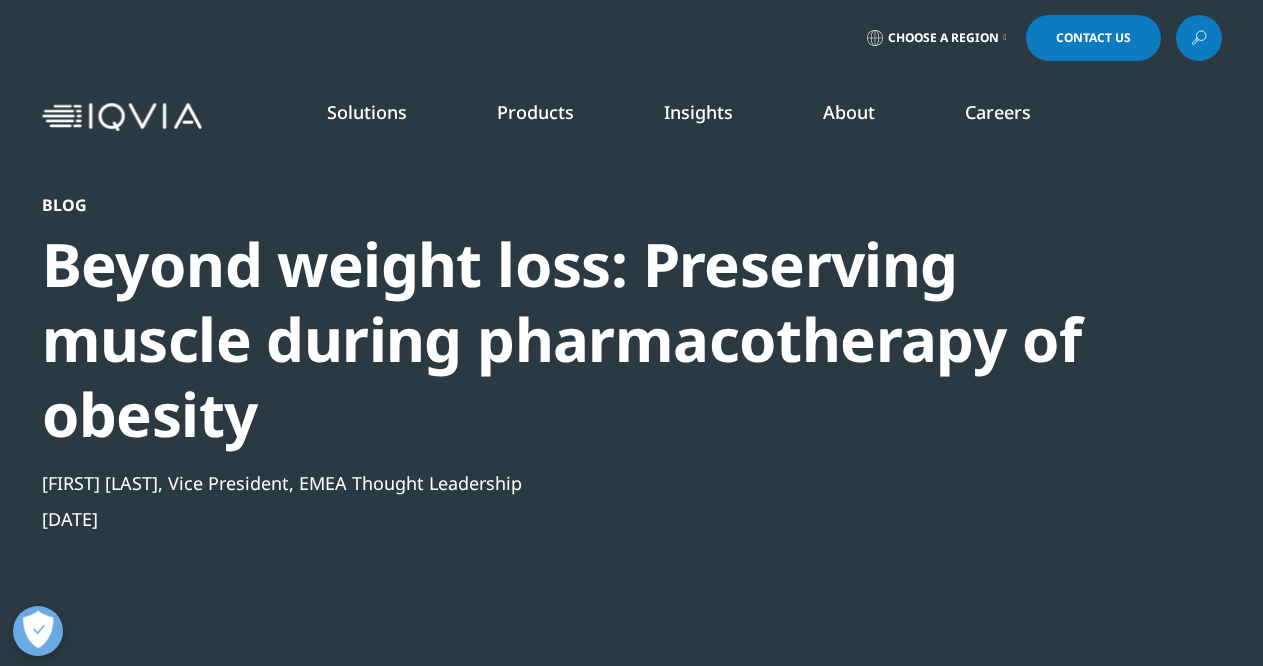 scroll, scrollTop: 0, scrollLeft: 0, axis: both 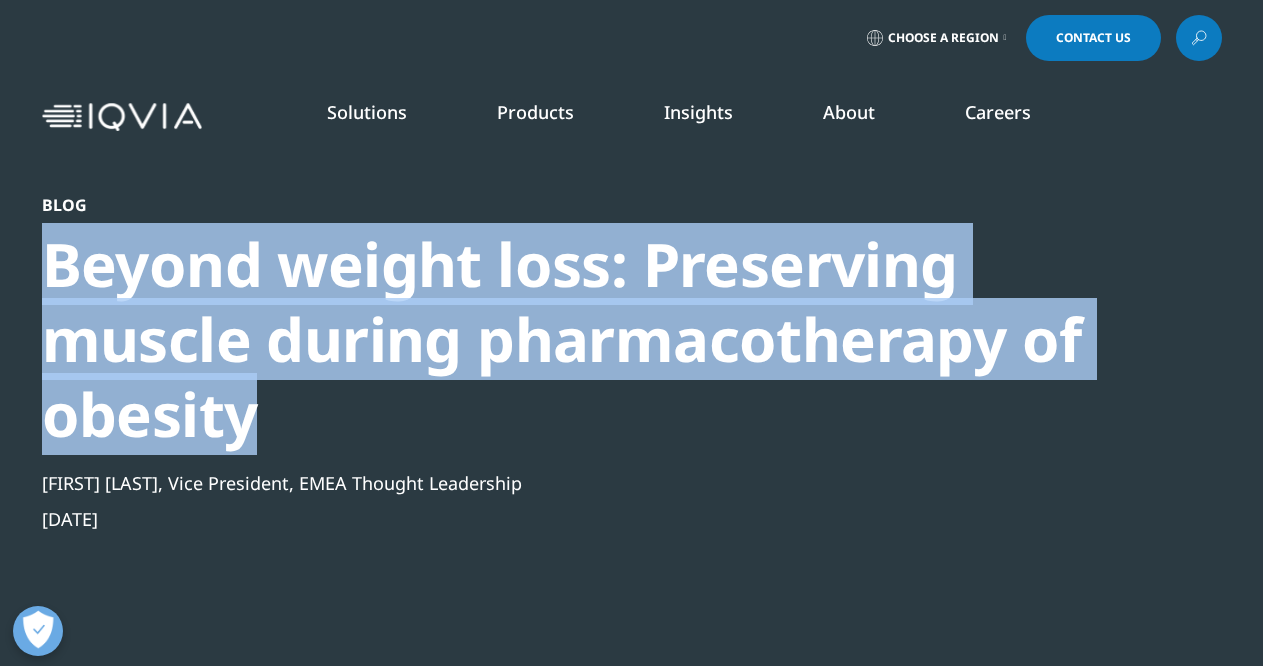 drag, startPoint x: 284, startPoint y: 439, endPoint x: 61, endPoint y: 279, distance: 274.4613 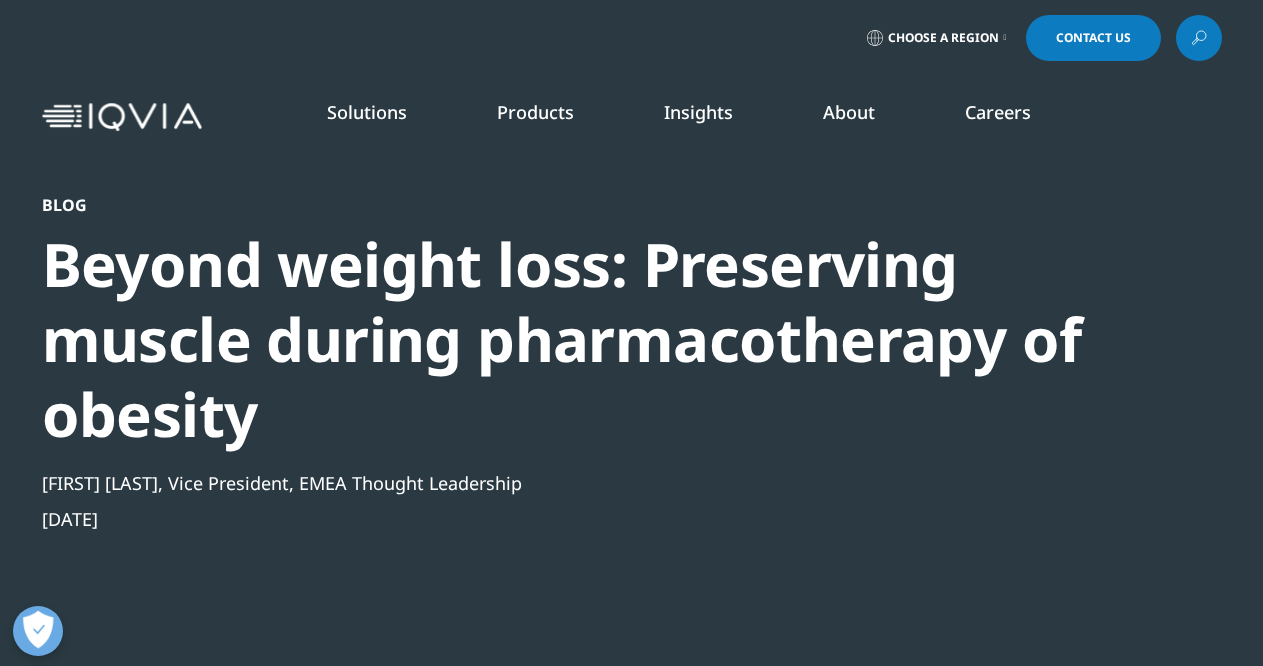 click on "Choose a Region
Contact Us" at bounding box center (632, 38) 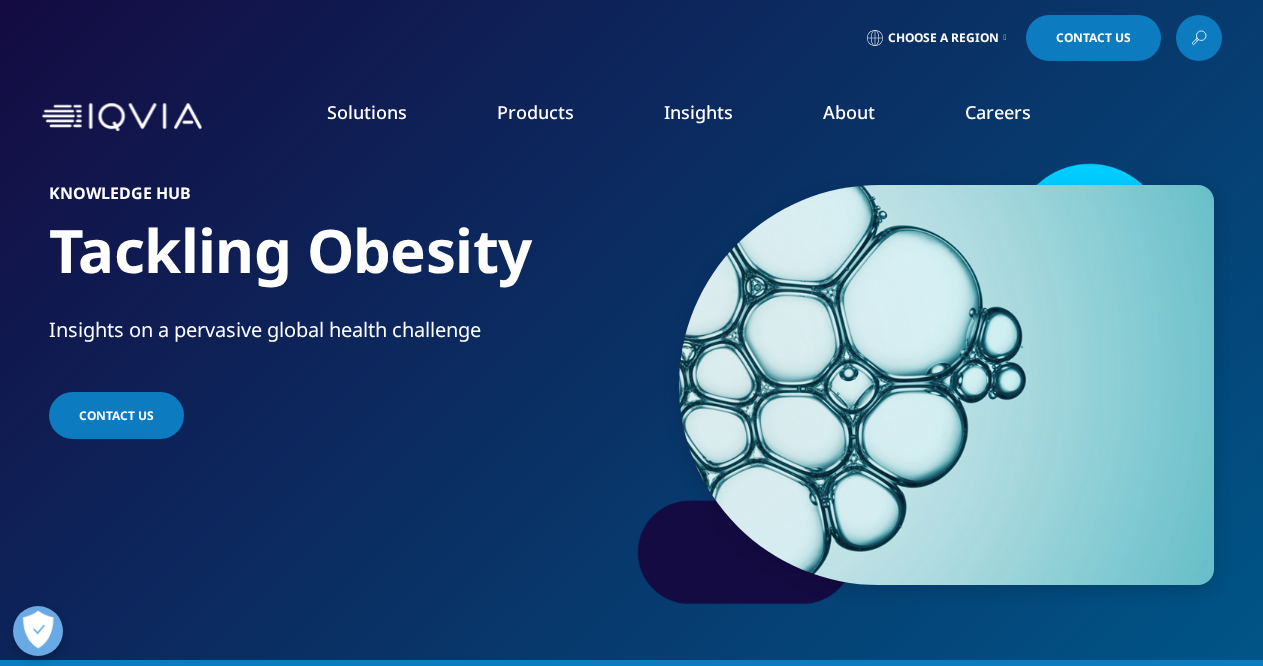 scroll, scrollTop: 2120, scrollLeft: 0, axis: vertical 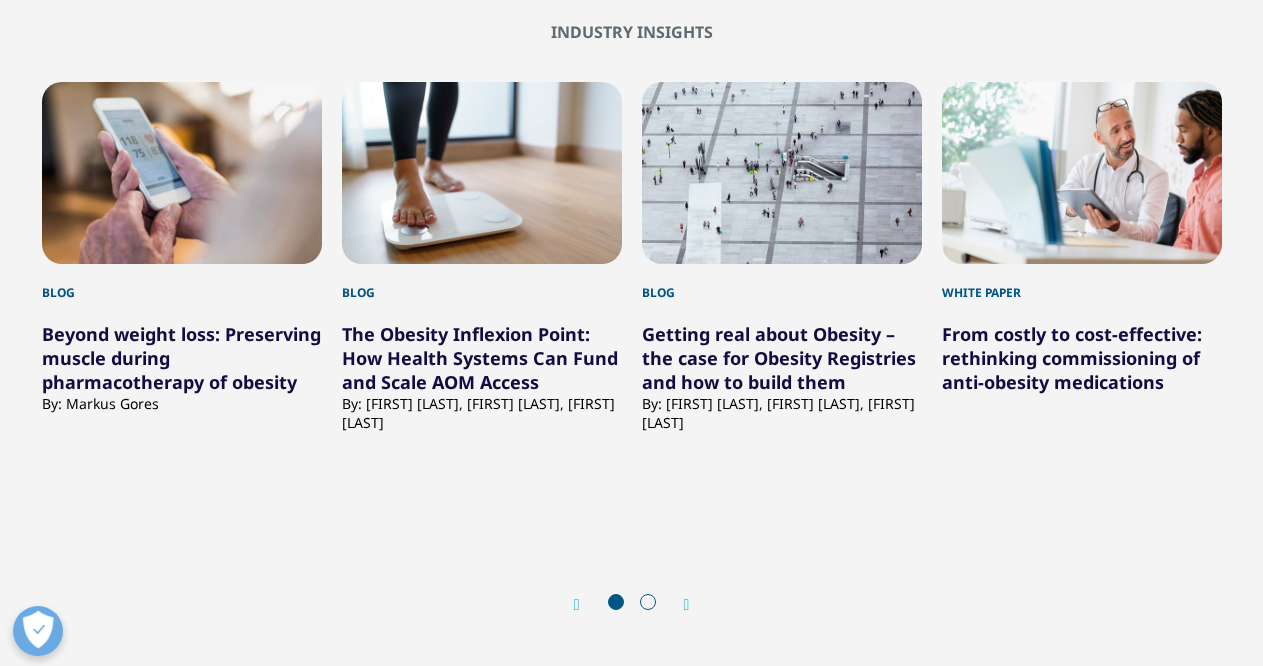 click on "Getting real about Obesity – the case for Obesity Registries and how to build them" at bounding box center (779, 358) 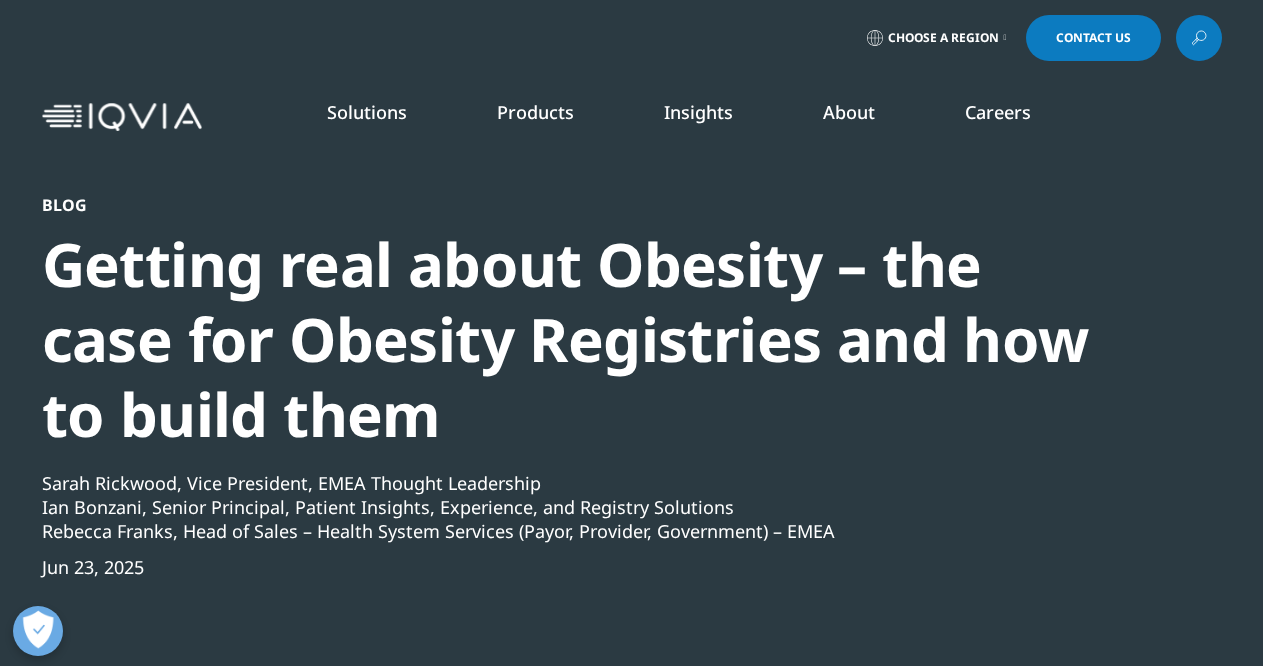 scroll, scrollTop: 0, scrollLeft: 0, axis: both 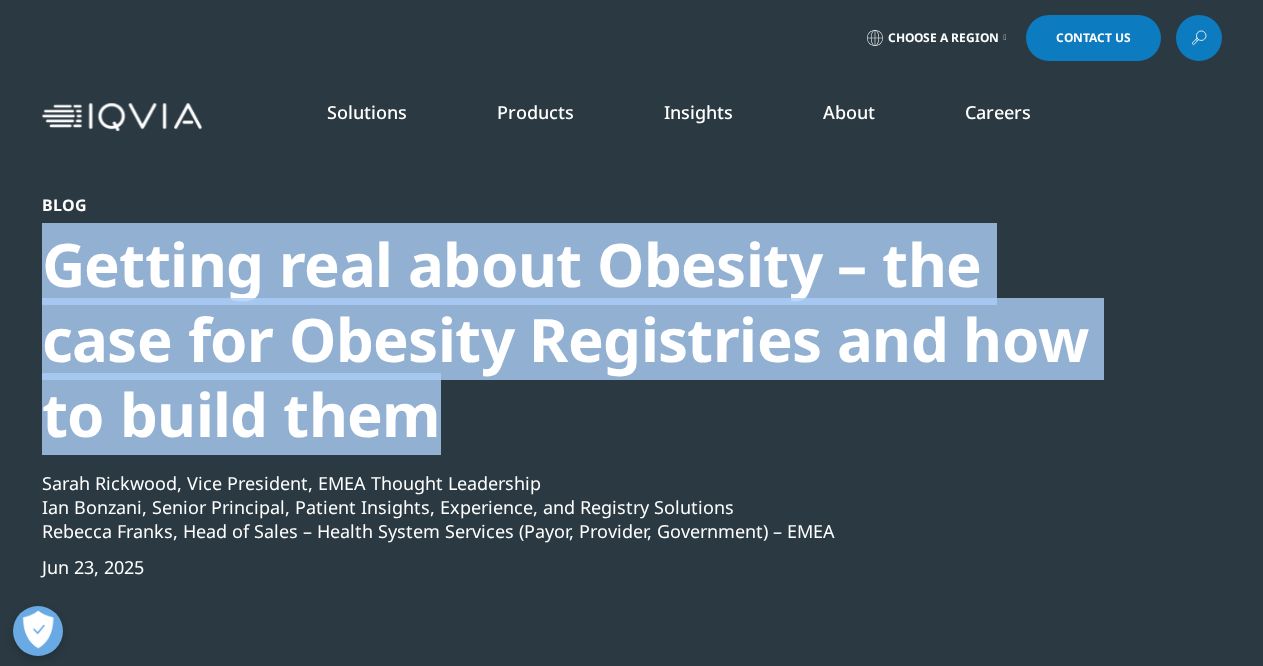 drag, startPoint x: 510, startPoint y: 442, endPoint x: 56, endPoint y: 263, distance: 488.0133 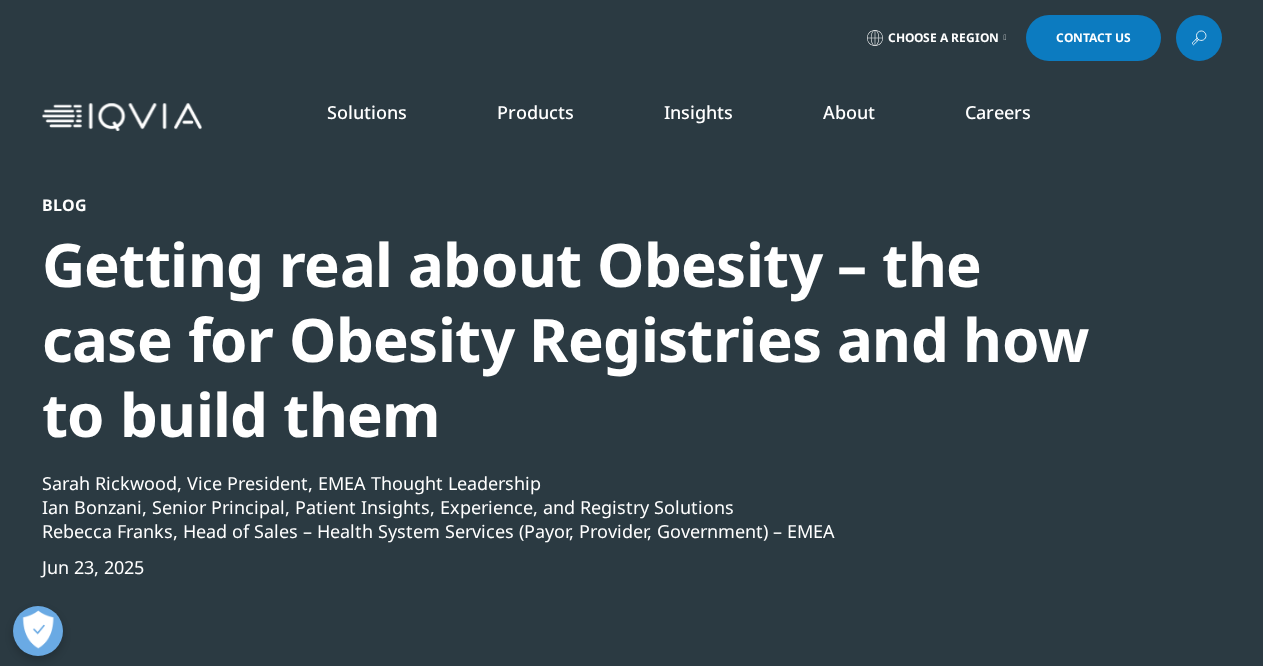 click on "Choose a Region
Contact Us" at bounding box center [632, 38] 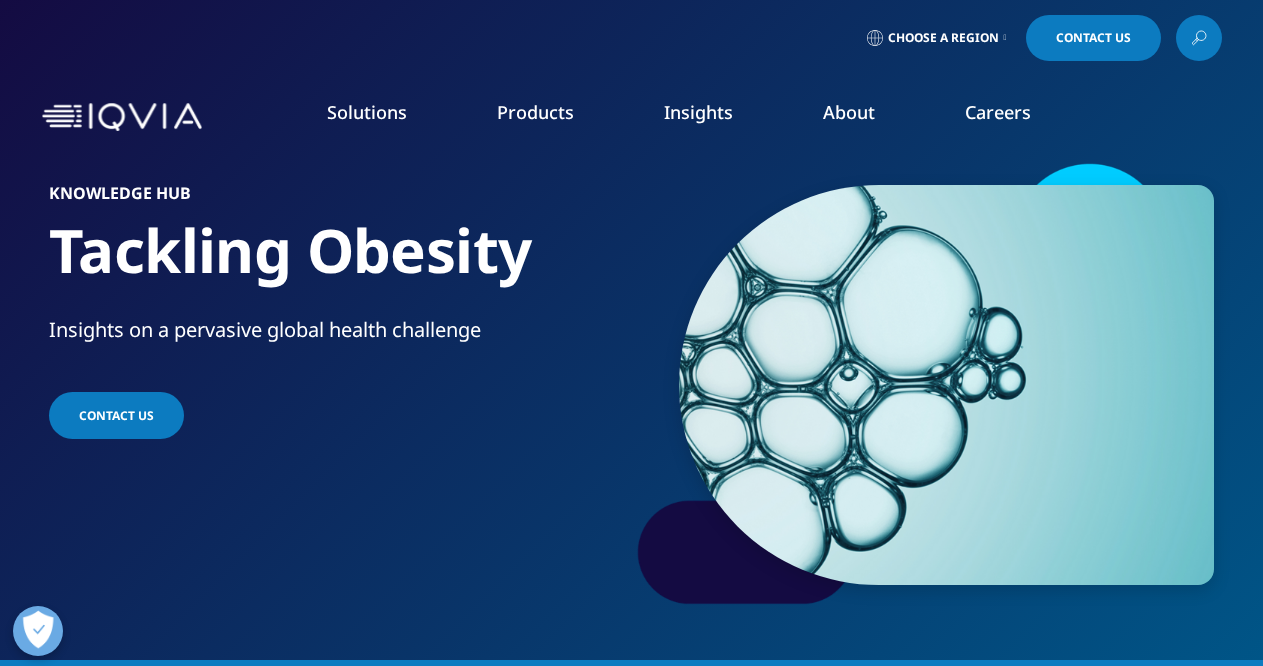 scroll, scrollTop: 2120, scrollLeft: 0, axis: vertical 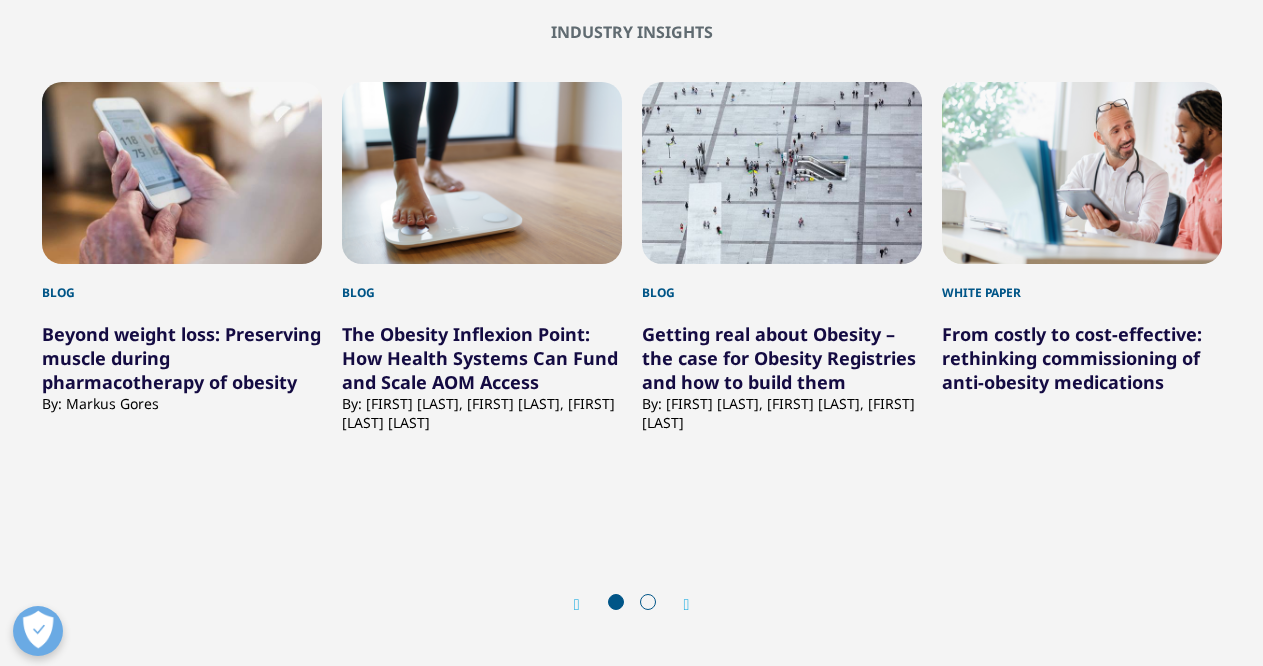 click on "From costly to cost-effective: rethinking commissioning of anti-obesity medications" at bounding box center [1072, 358] 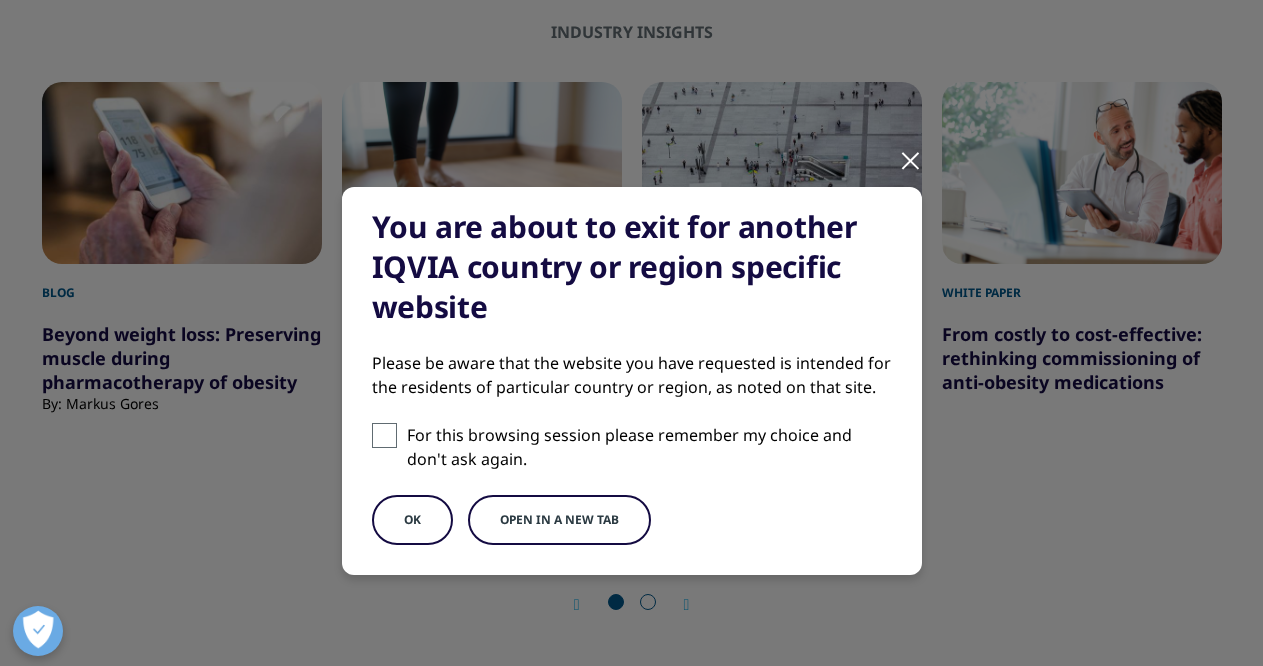 click at bounding box center (384, 435) 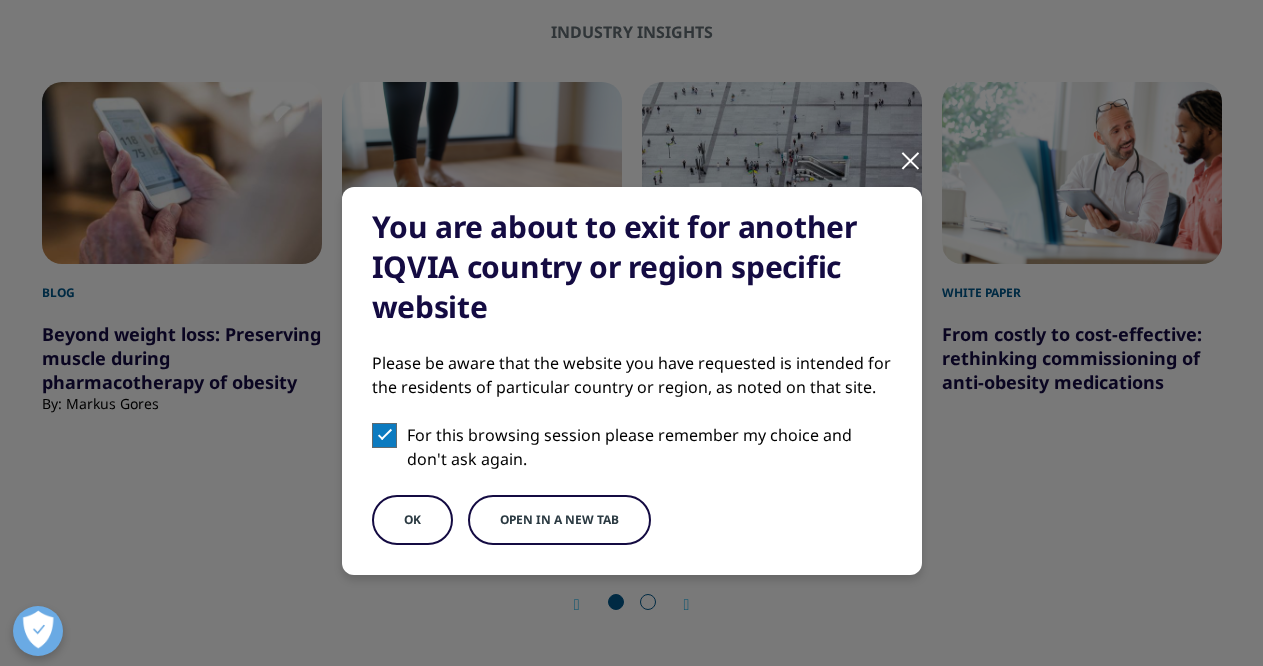 click on "OK" at bounding box center [412, 520] 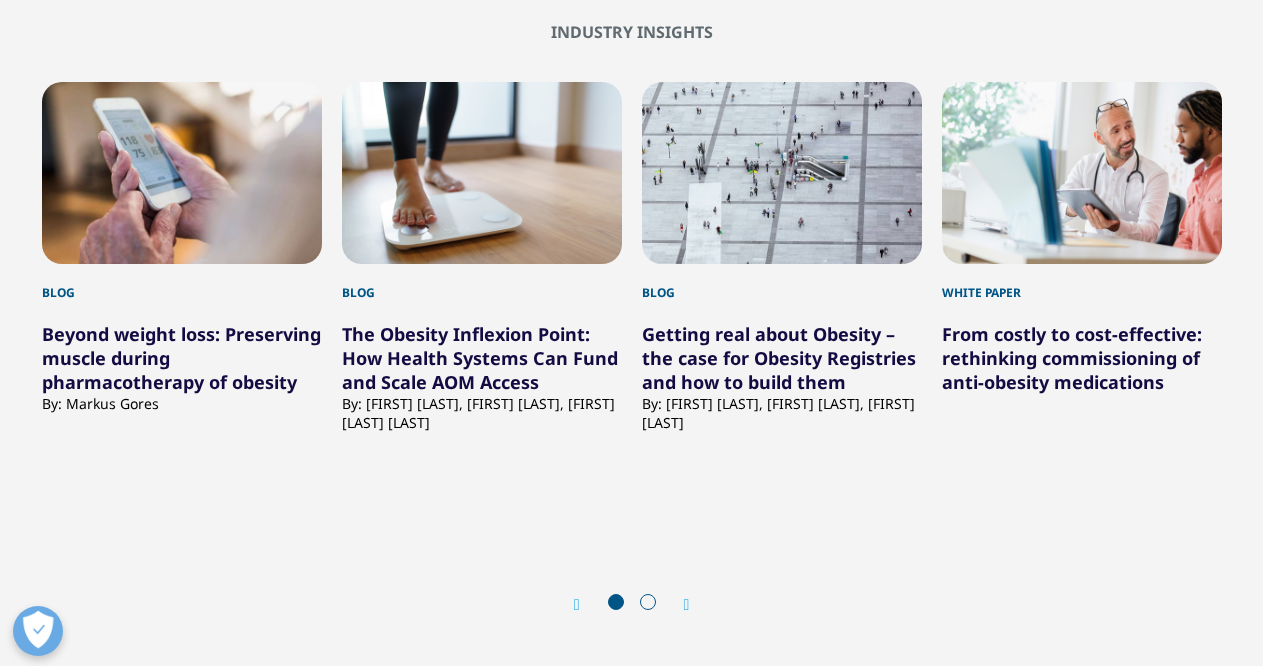 click on "From costly to cost-effective: rethinking commissioning of anti-obesity medications" at bounding box center (1072, 358) 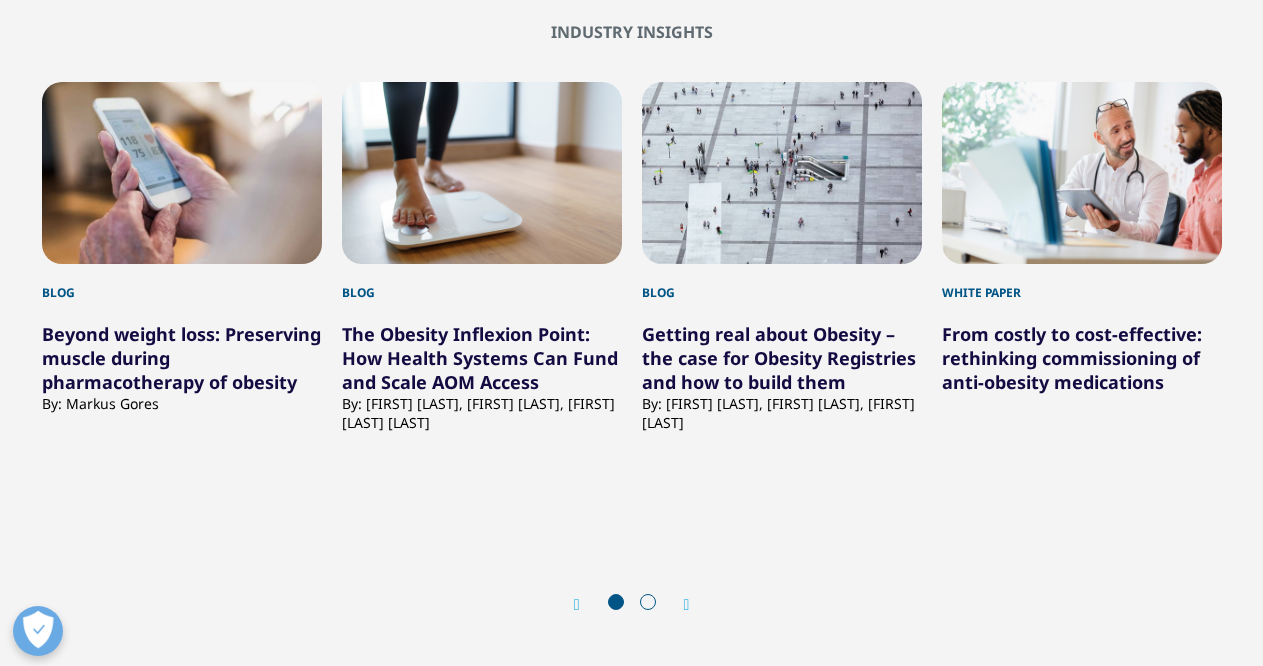click on "From costly to cost-effective: rethinking commissioning of anti-obesity medications" at bounding box center (1072, 358) 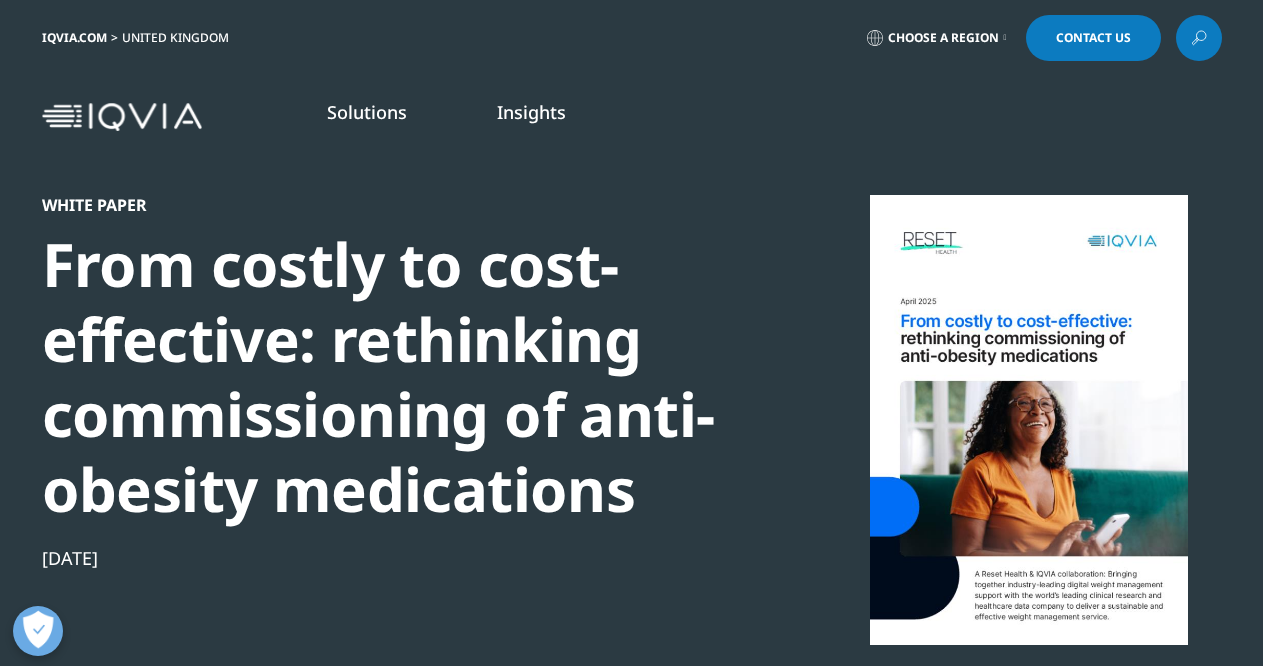 scroll, scrollTop: 0, scrollLeft: 0, axis: both 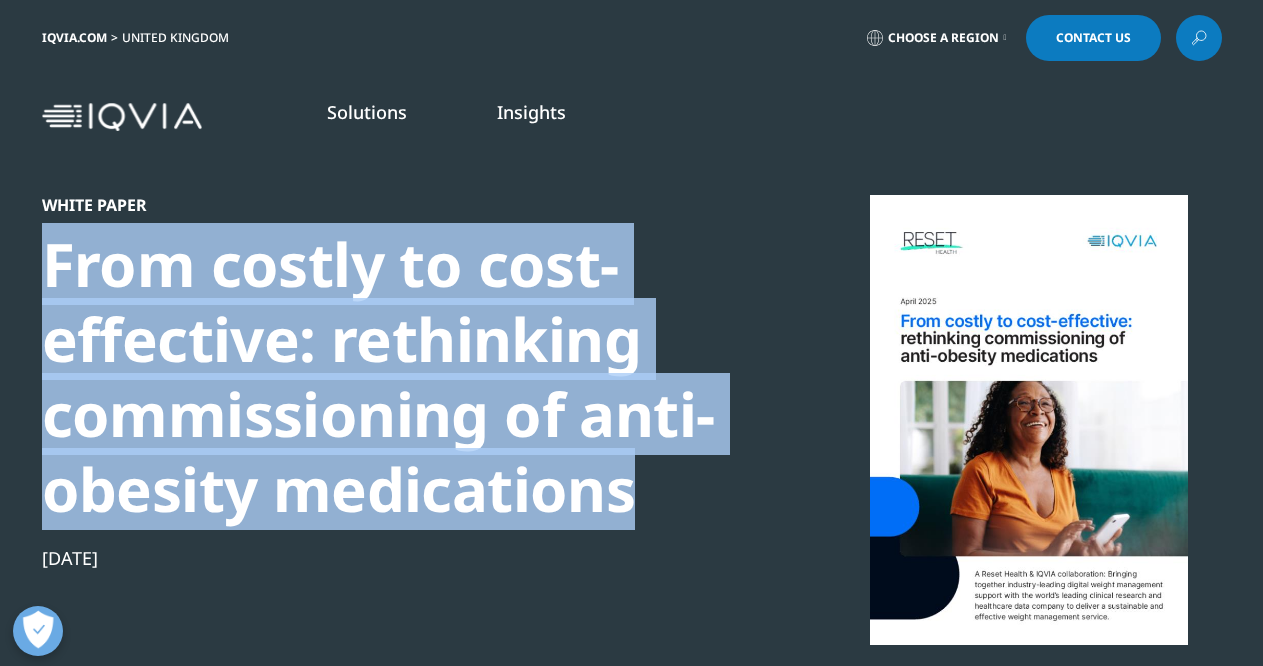 drag, startPoint x: 640, startPoint y: 498, endPoint x: 45, endPoint y: 277, distance: 634.7173 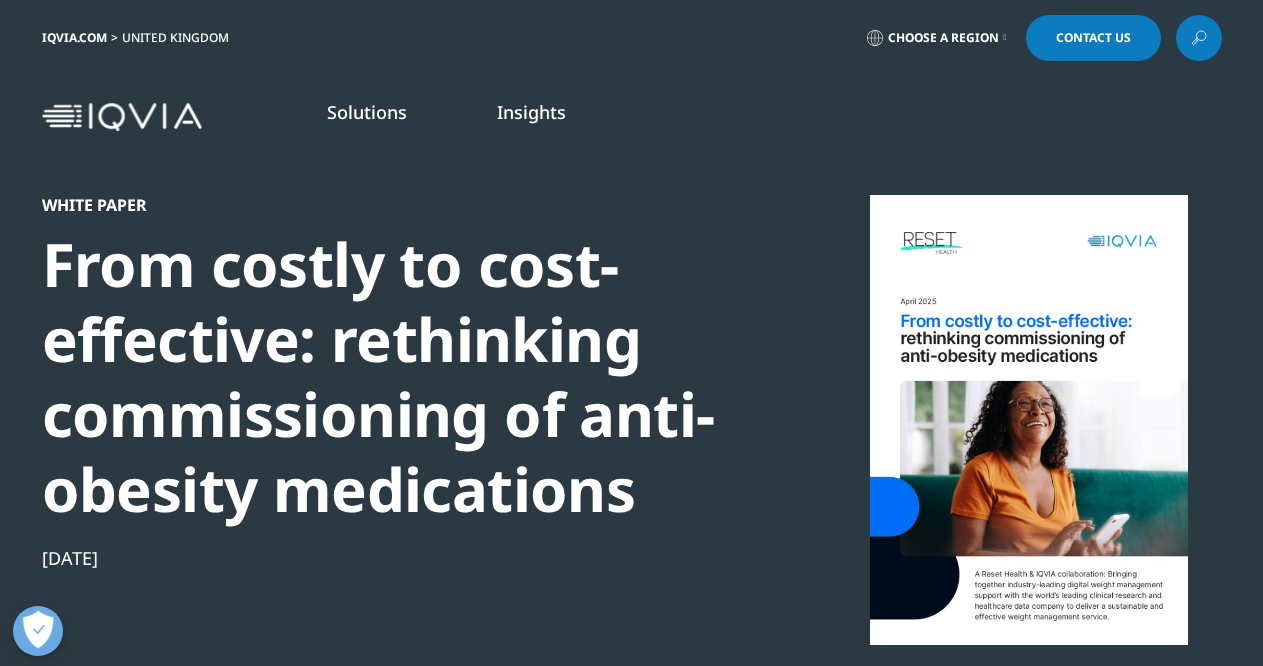 click on "Solutions
SOLUTIONS
NHS Solutions
Life Sciences Industry" at bounding box center [657, 132] 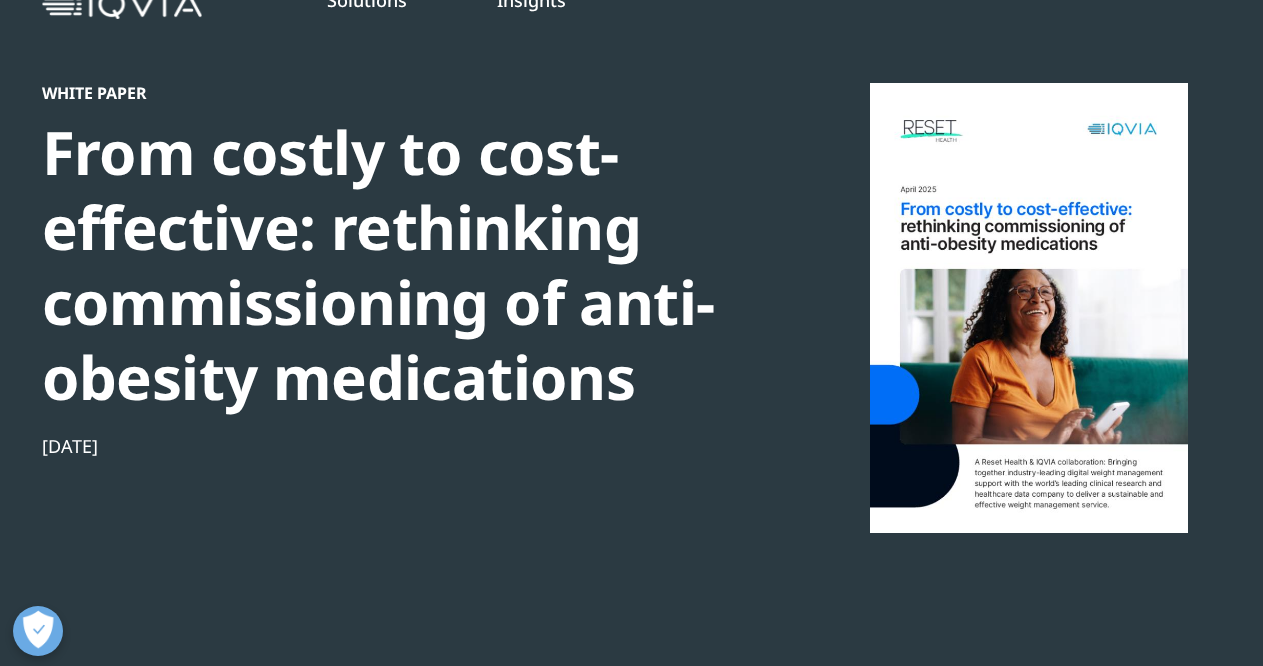scroll, scrollTop: 113, scrollLeft: 0, axis: vertical 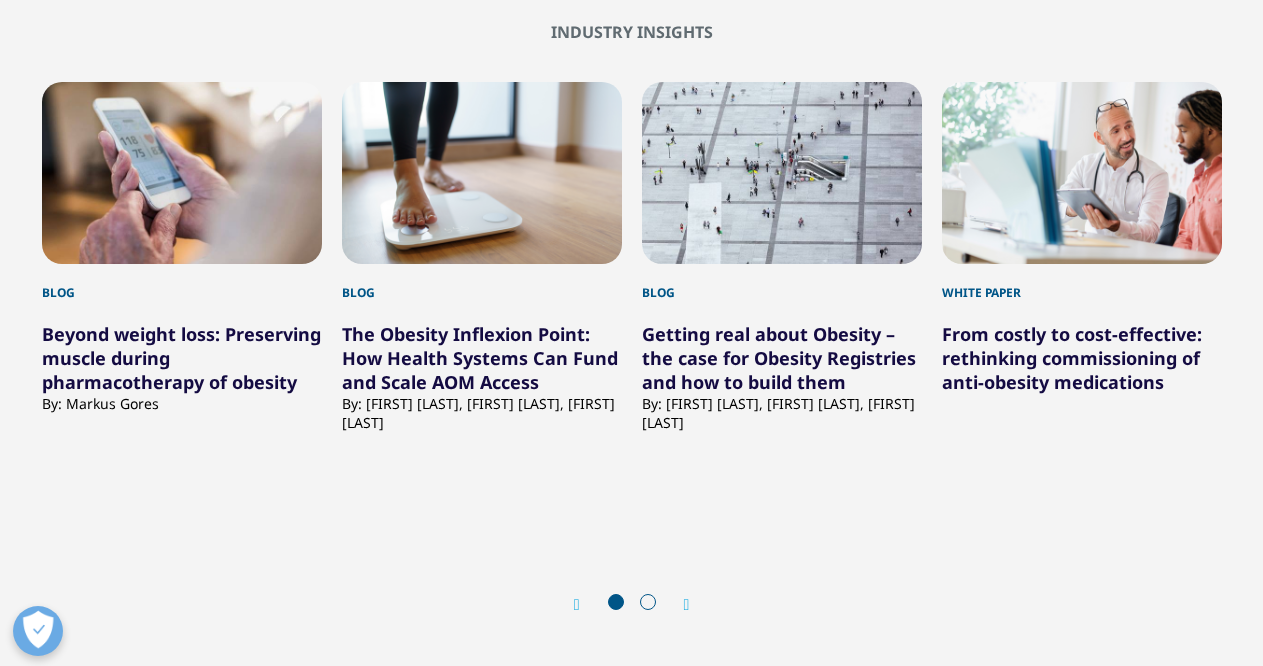 click at bounding box center (648, 602) 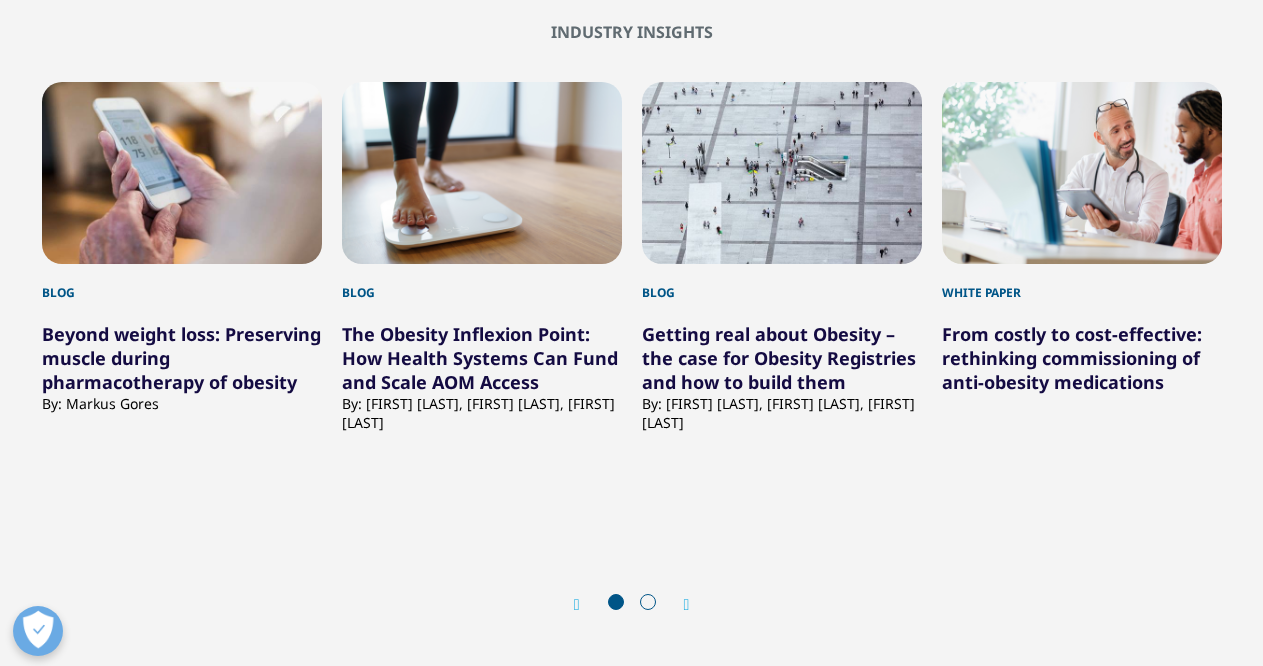 click at bounding box center (687, 605) 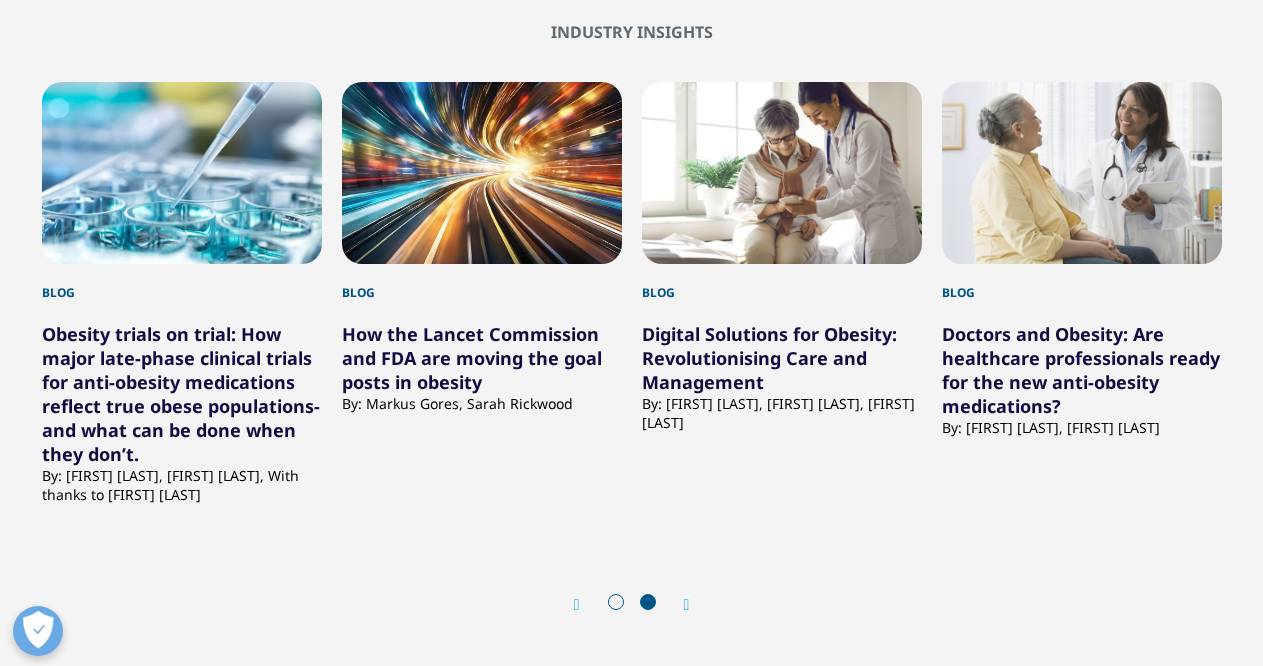click on "Obesity trials on trial: How major late-phase clinical trials for anti-obesity medications reflect true obese populations- and what can be done when they don’t." at bounding box center [181, 394] 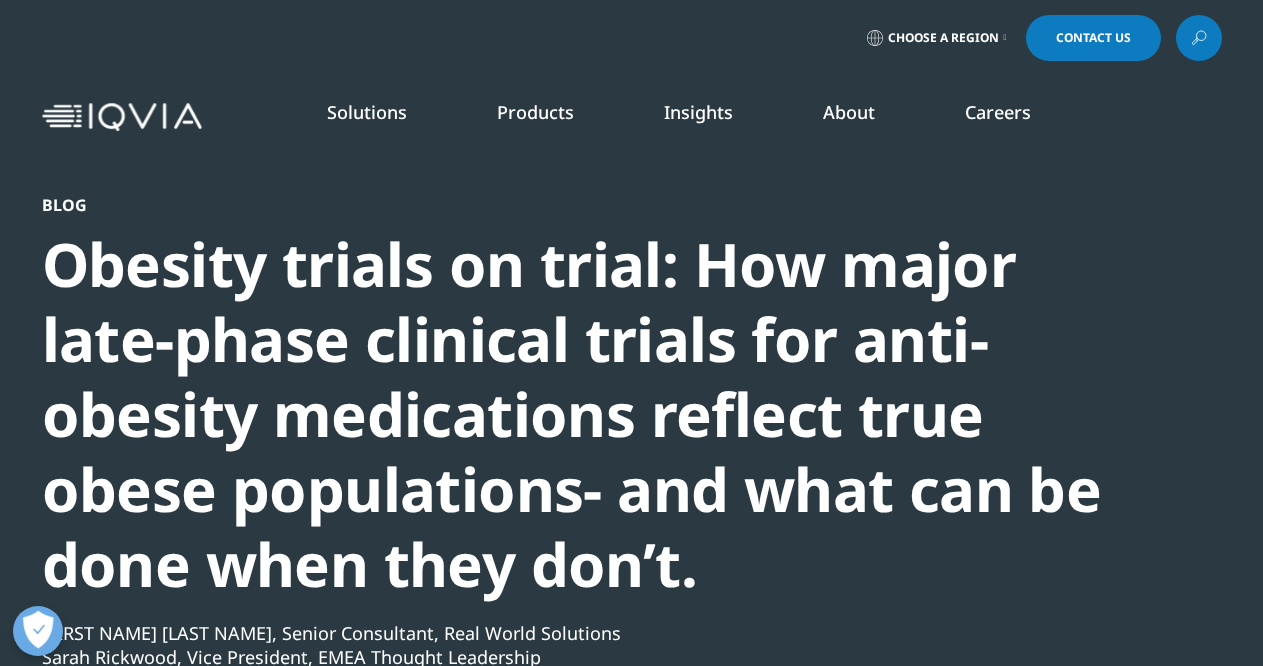 scroll, scrollTop: 0, scrollLeft: 0, axis: both 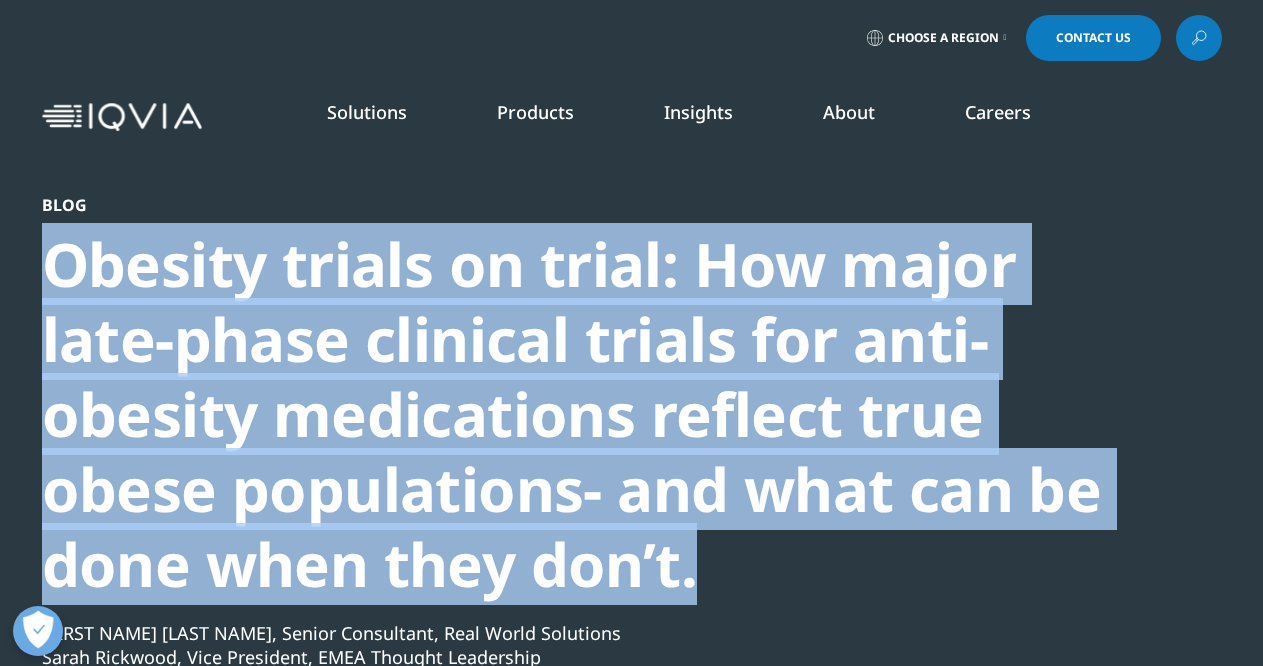 drag, startPoint x: 714, startPoint y: 566, endPoint x: 45, endPoint y: 274, distance: 729.9486 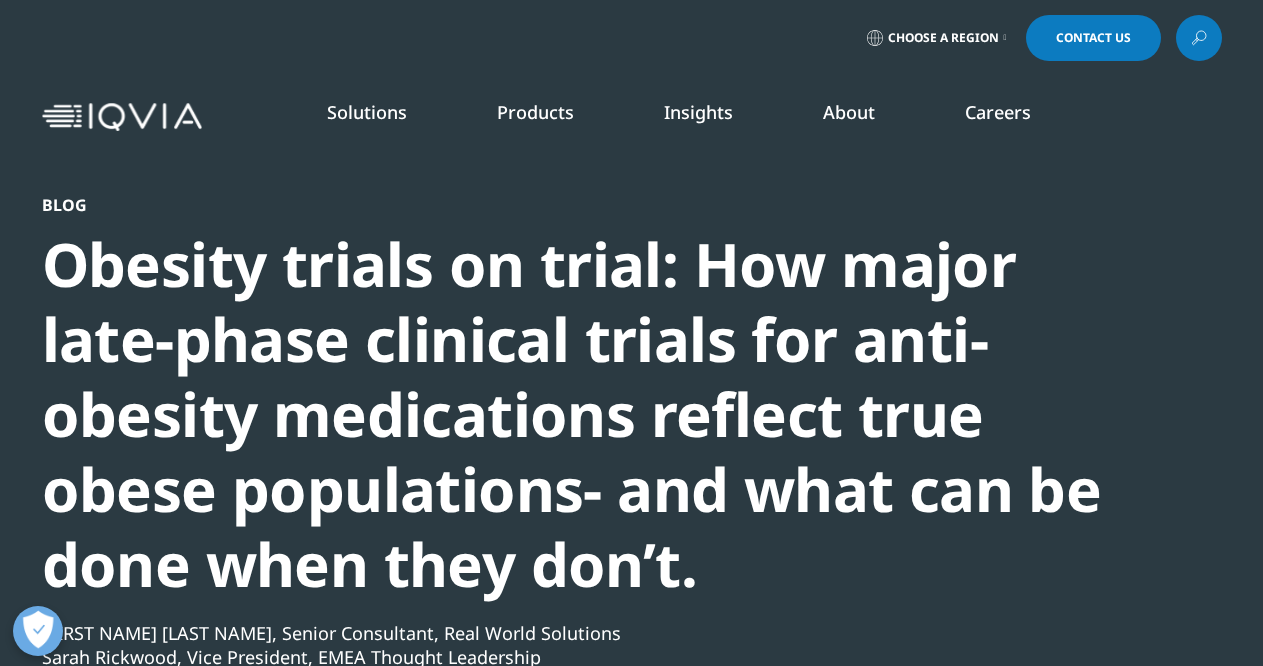 click on "Obesity trials on trial: How major late-phase clinical trials for anti-obesity medications reflect true obese populations- and what can be done when they don’t." at bounding box center [578, 414] 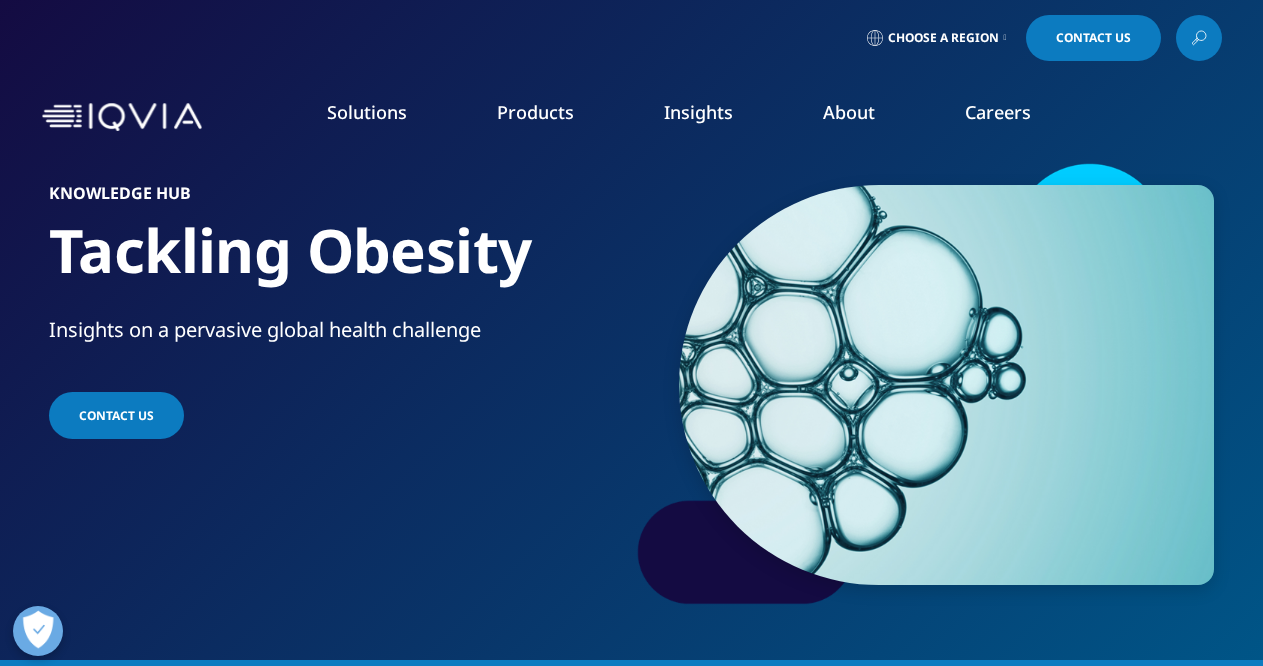 scroll, scrollTop: 2120, scrollLeft: 0, axis: vertical 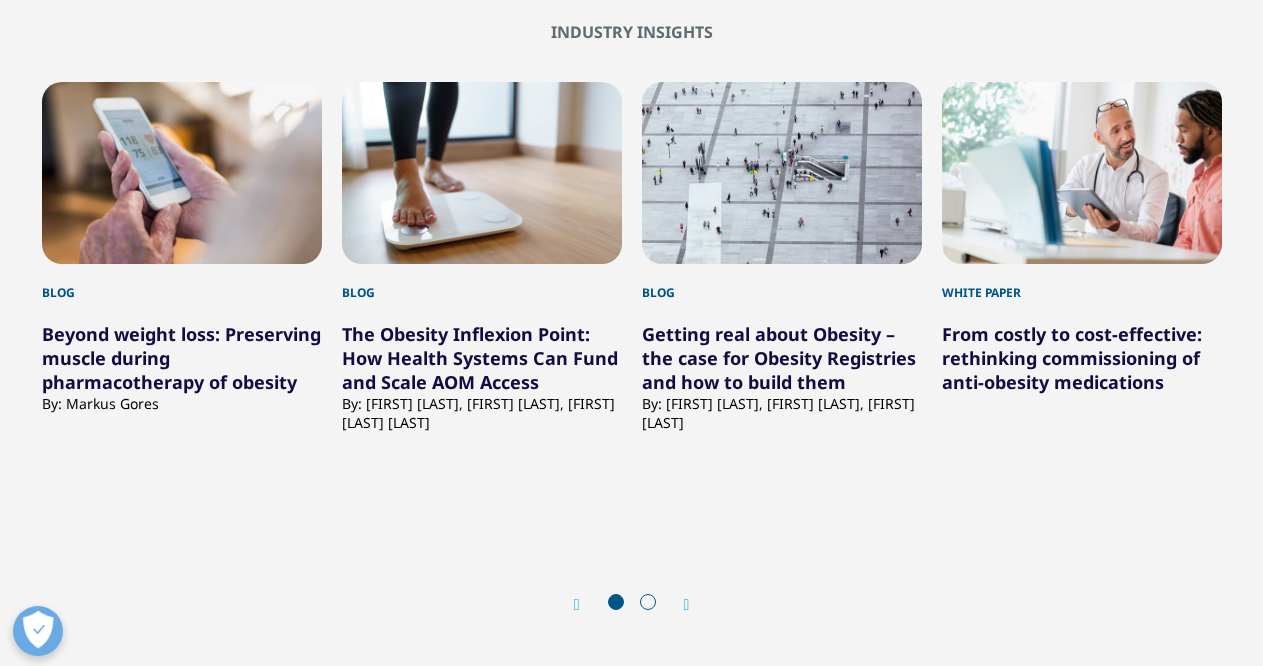 click on "Getting real about Obesity – the case for Obesity Registries and how to build them" at bounding box center (779, 358) 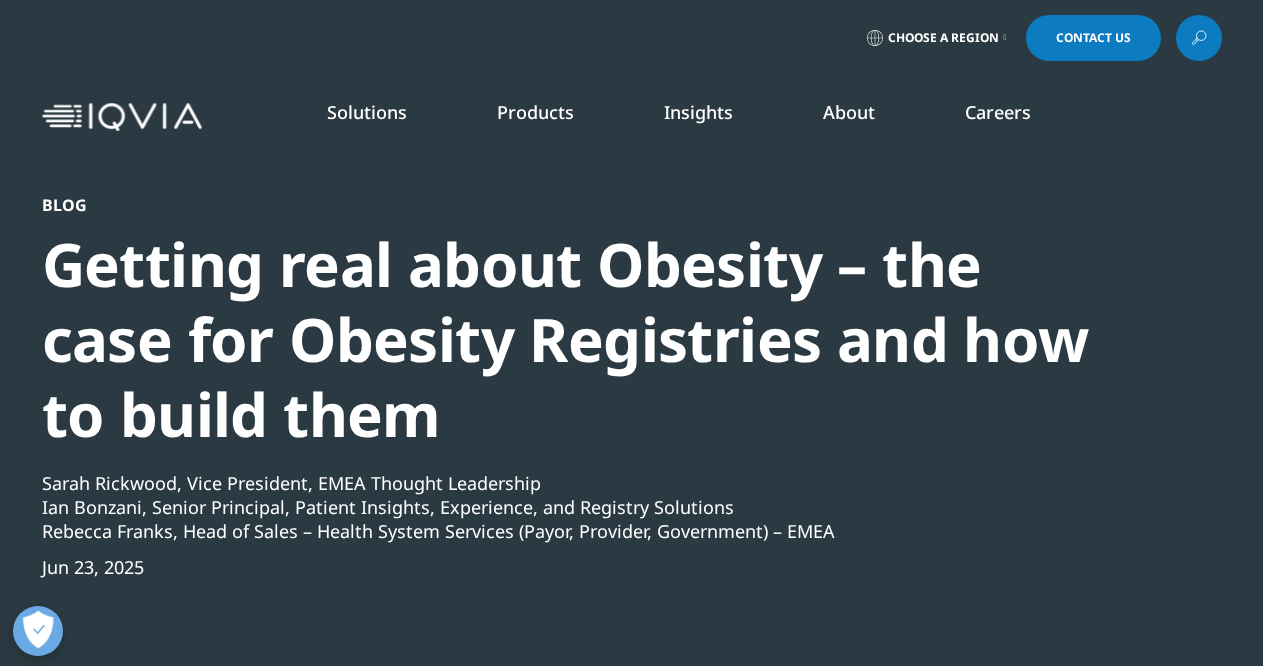 scroll, scrollTop: 0, scrollLeft: 0, axis: both 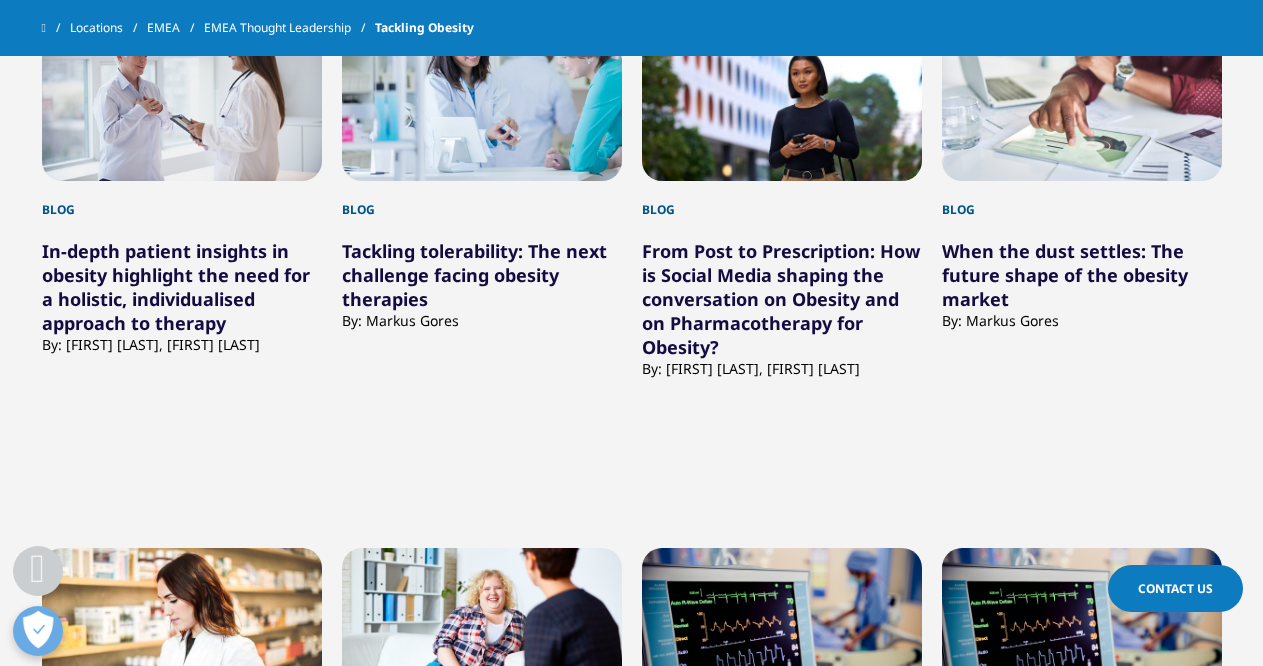 click on "In-depth patient insights in obesity highlight the need for a holistic, individualised approach to therapy" at bounding box center [176, 287] 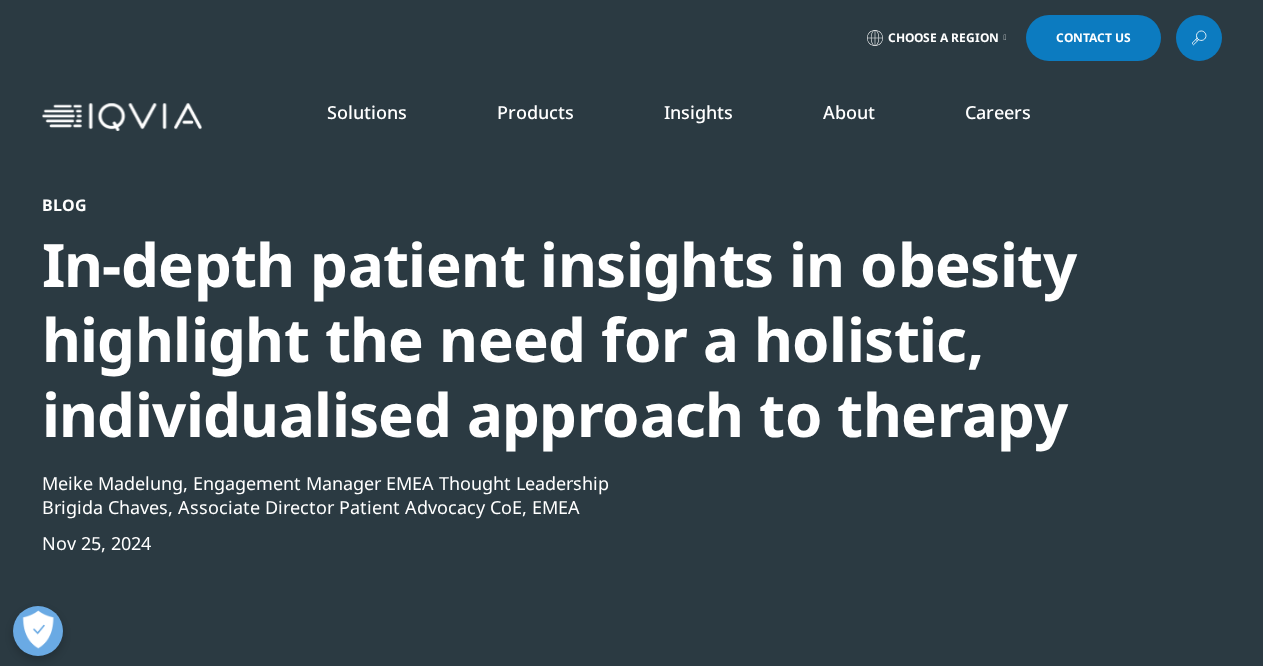 scroll, scrollTop: 0, scrollLeft: 0, axis: both 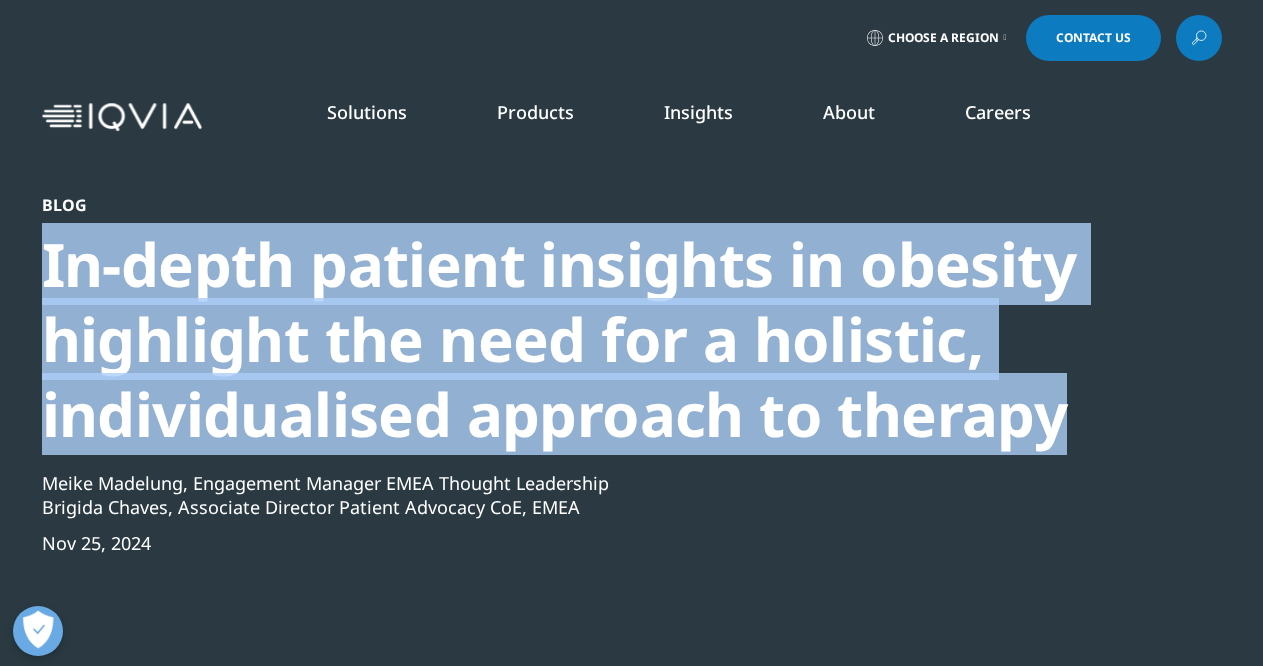 drag, startPoint x: 1071, startPoint y: 443, endPoint x: 26, endPoint y: 283, distance: 1057.1779 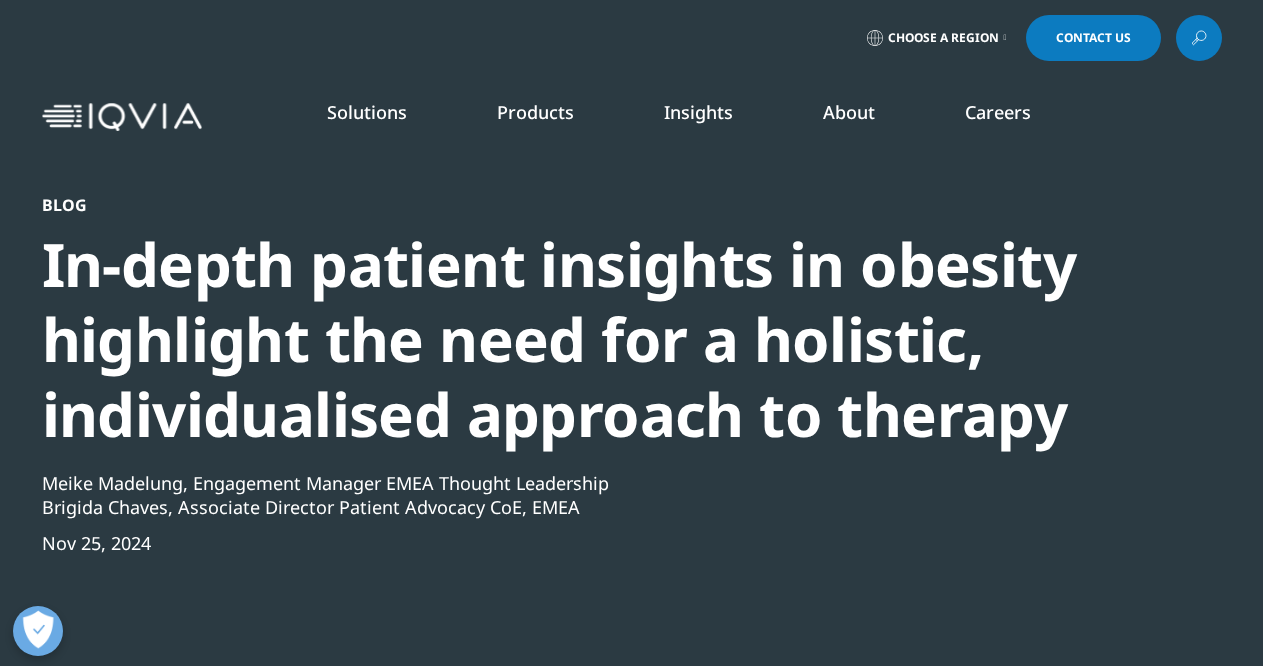 click on "Solutions
quick find a capability
Clear Search Loading
SOLUTIONS
Research & Development" at bounding box center (716, 117) 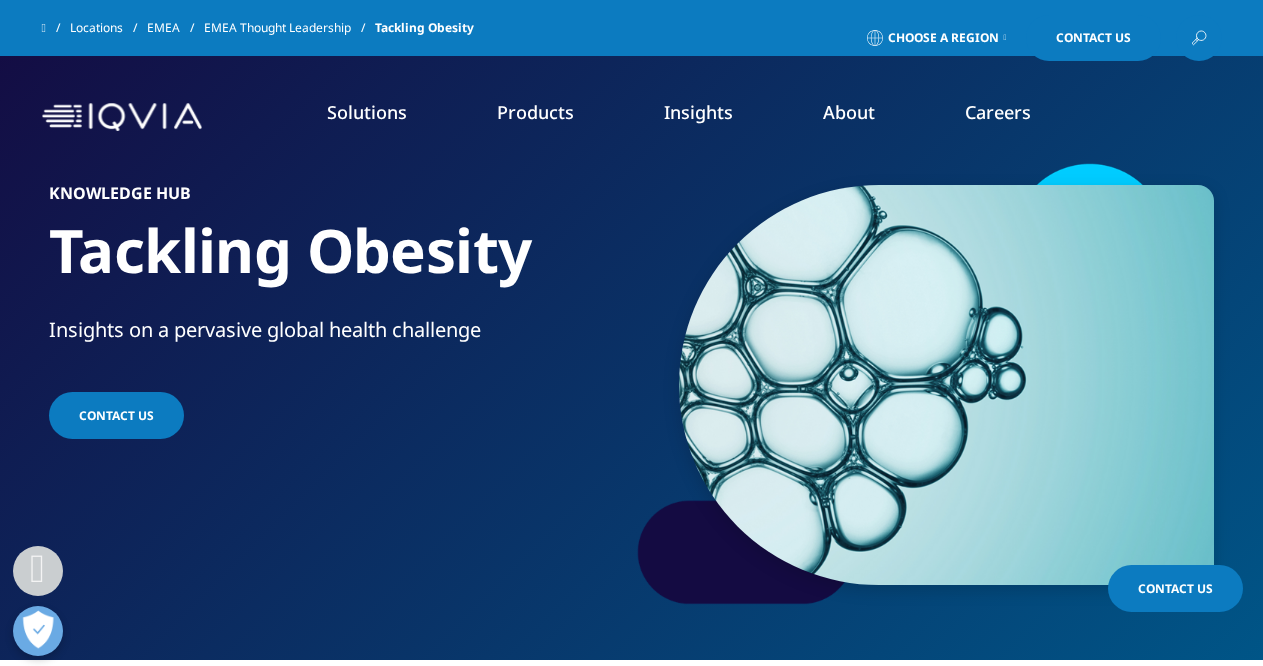 scroll, scrollTop: 2904, scrollLeft: 0, axis: vertical 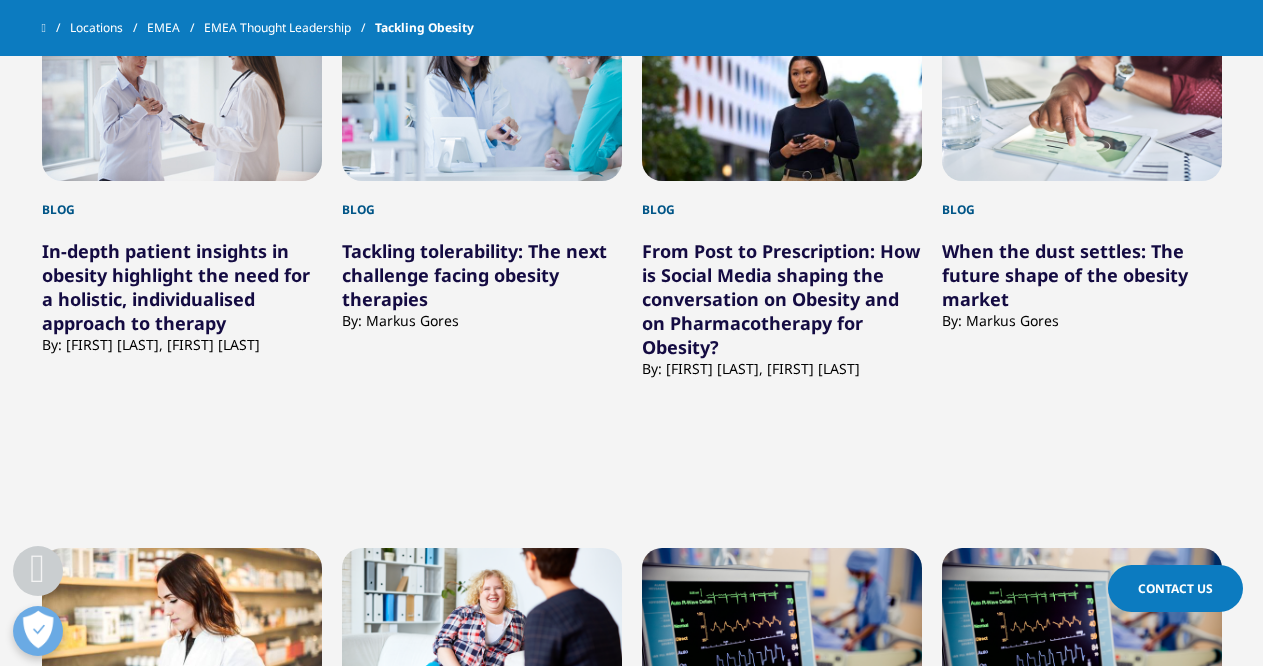 click on "Tackling tolerability: The next challenge facing obesity therapies" at bounding box center [474, 275] 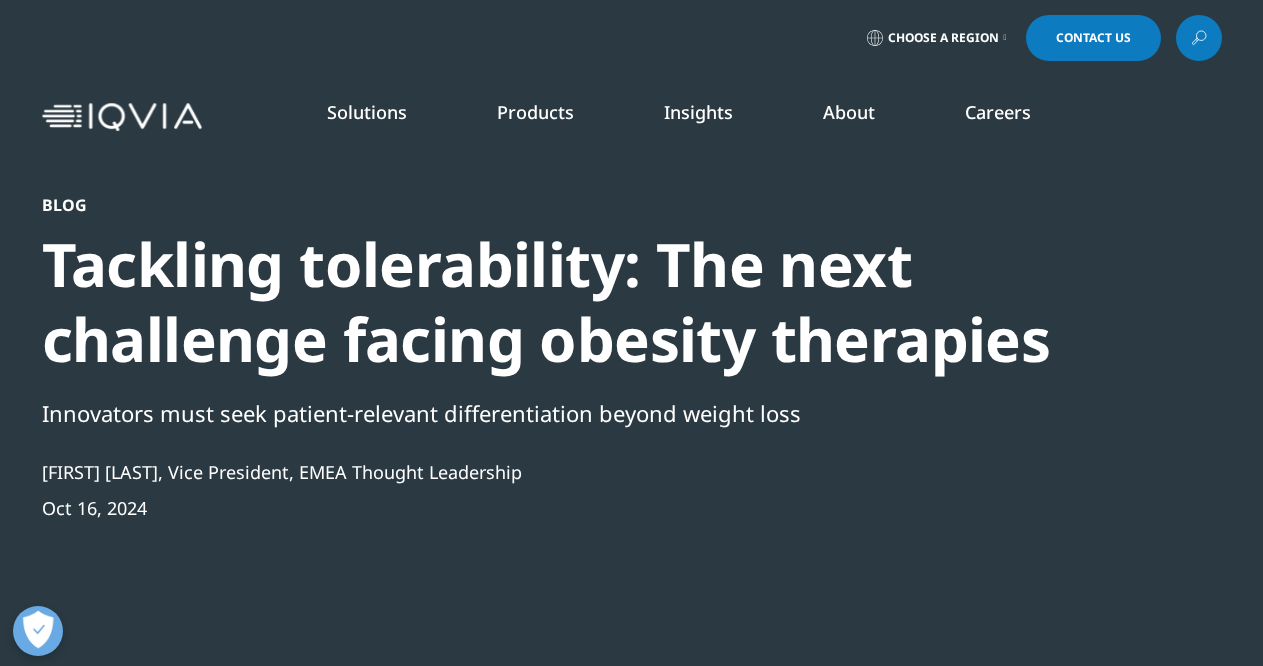 scroll, scrollTop: 0, scrollLeft: 0, axis: both 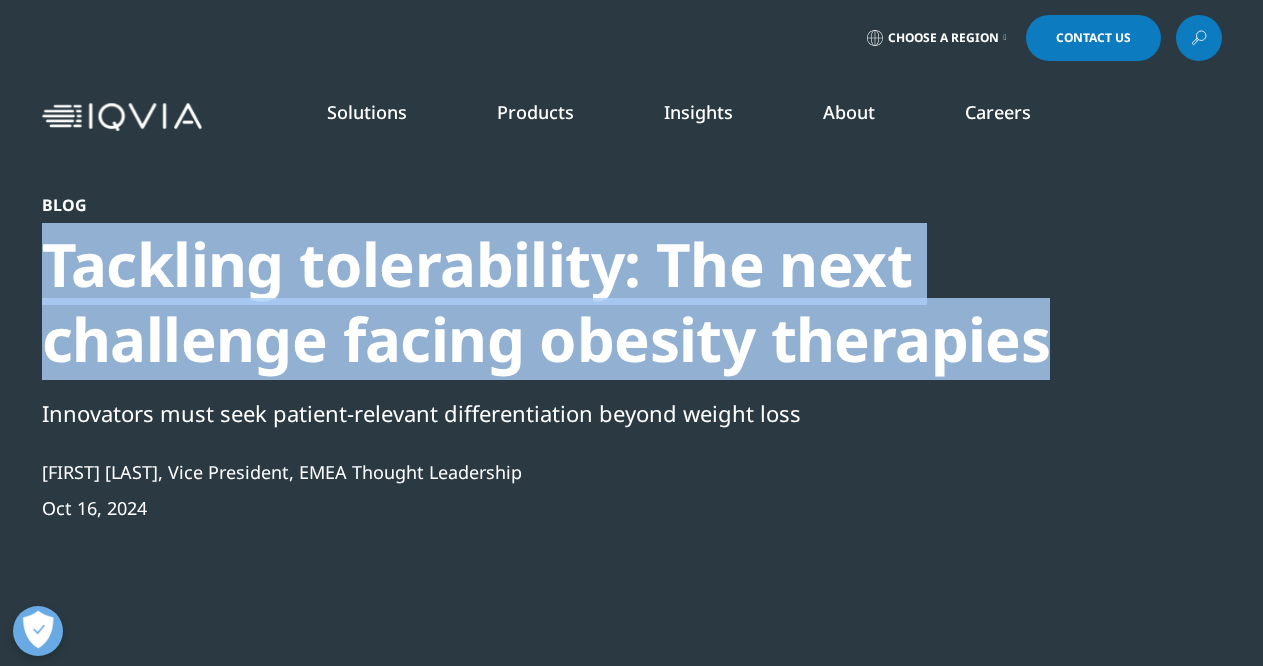 drag, startPoint x: 939, startPoint y: 331, endPoint x: 55, endPoint y: 269, distance: 886.1716 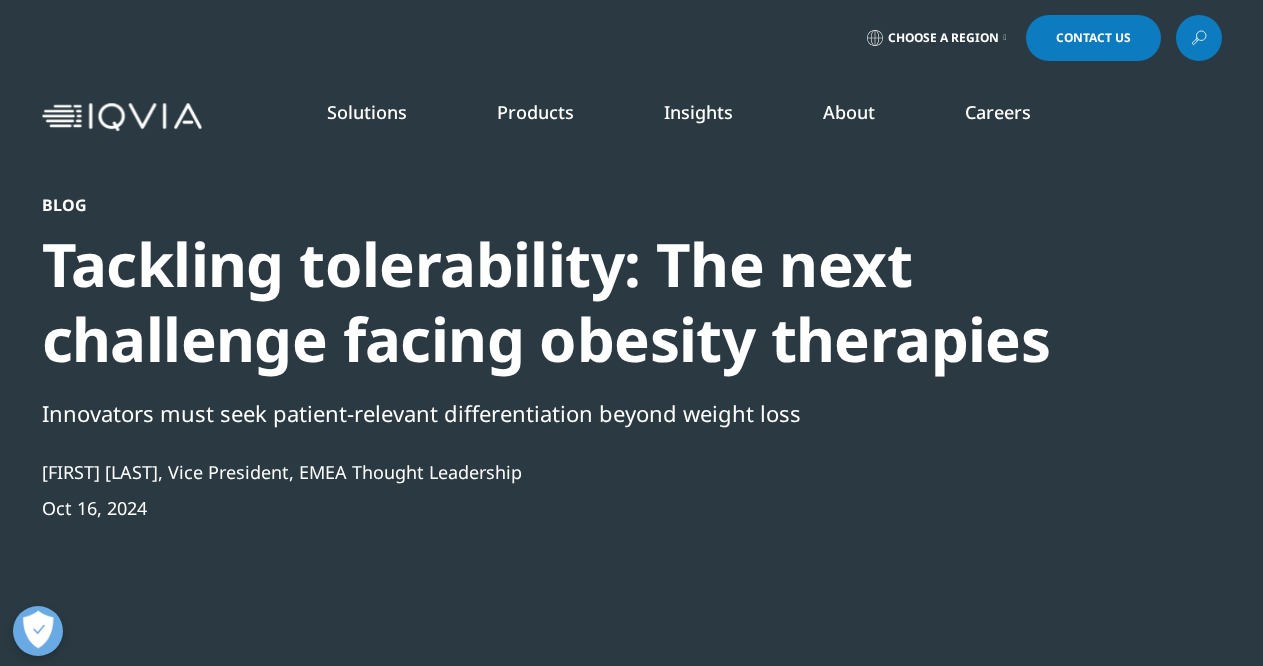click on "Tackling tolerability: The next challenge facing obesity therapies" at bounding box center [578, 302] 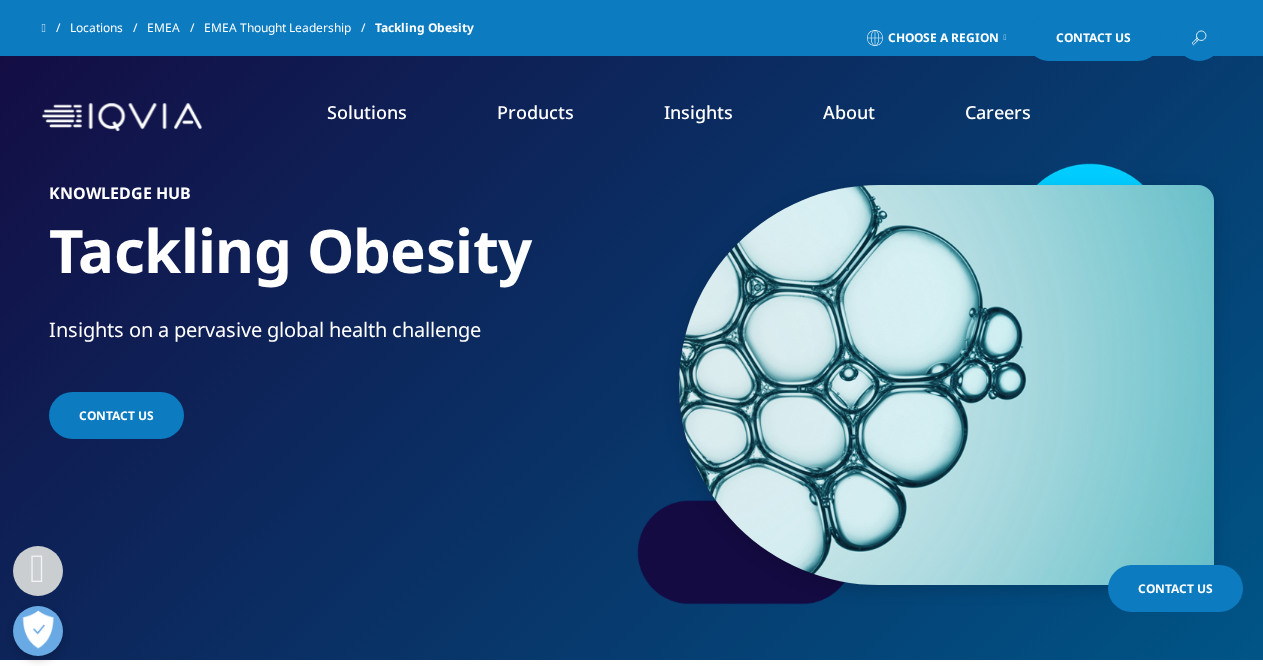 scroll, scrollTop: 2904, scrollLeft: 0, axis: vertical 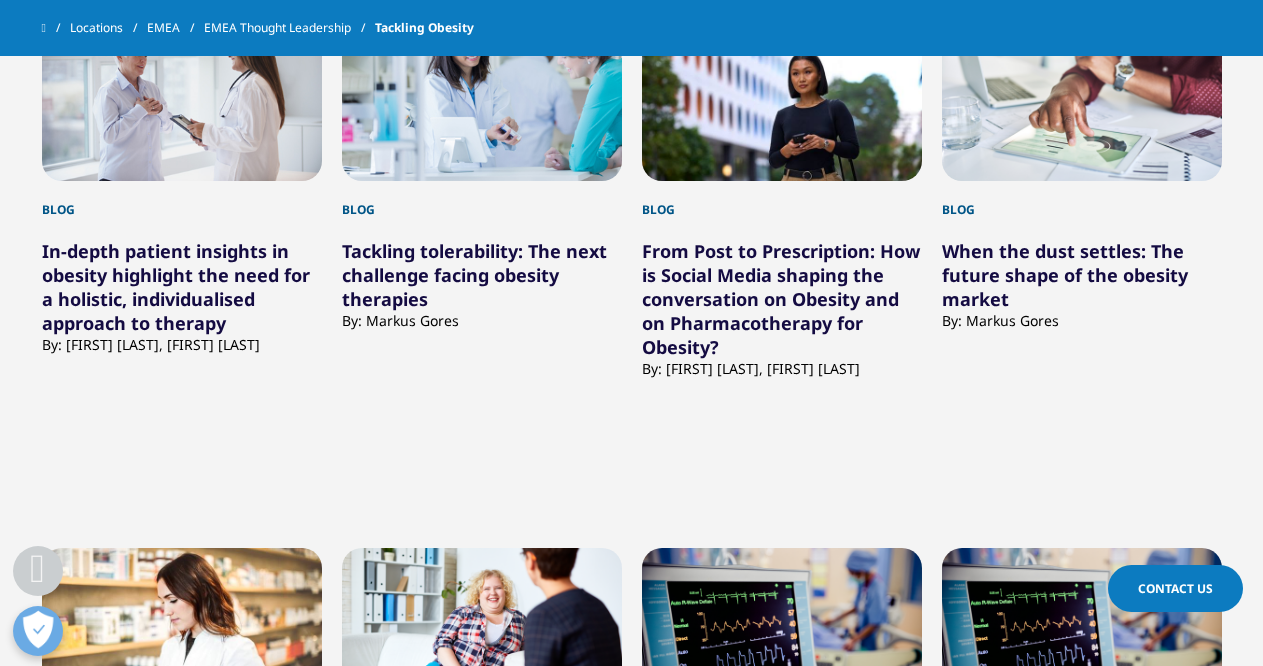 click on "From Post to Prescription: How is Social Media shaping the conversation on Obesity and on Pharmacotherapy for Obesity?" at bounding box center (781, 299) 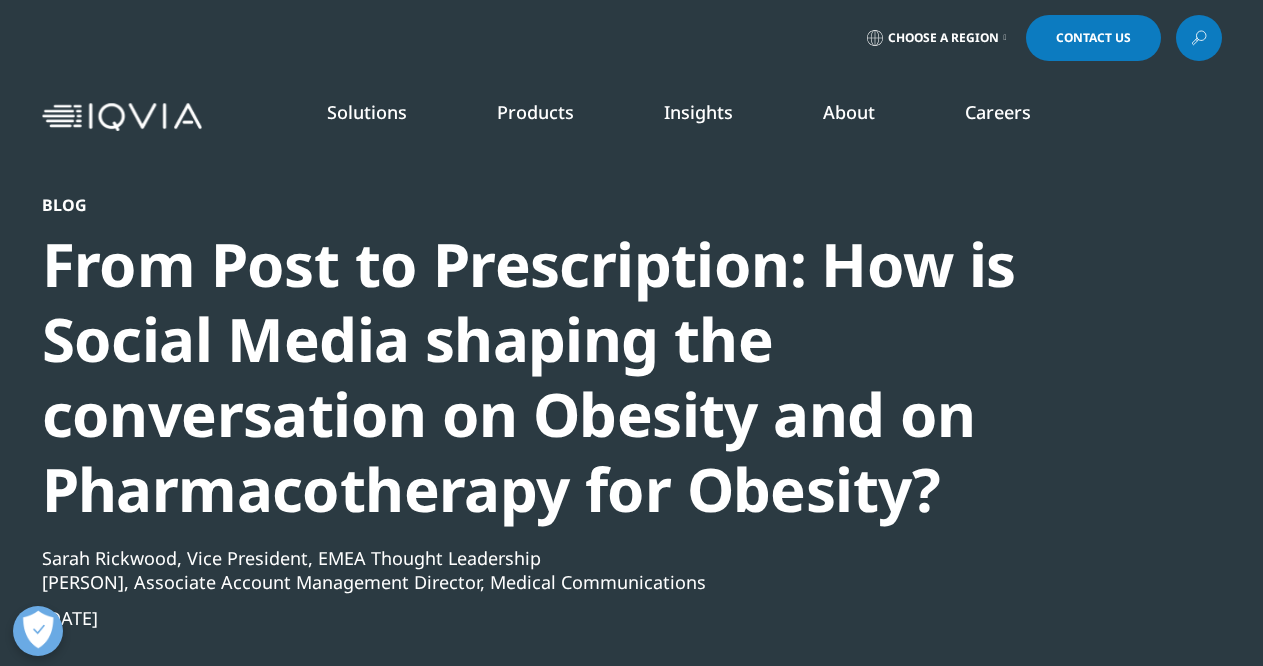scroll, scrollTop: 0, scrollLeft: 0, axis: both 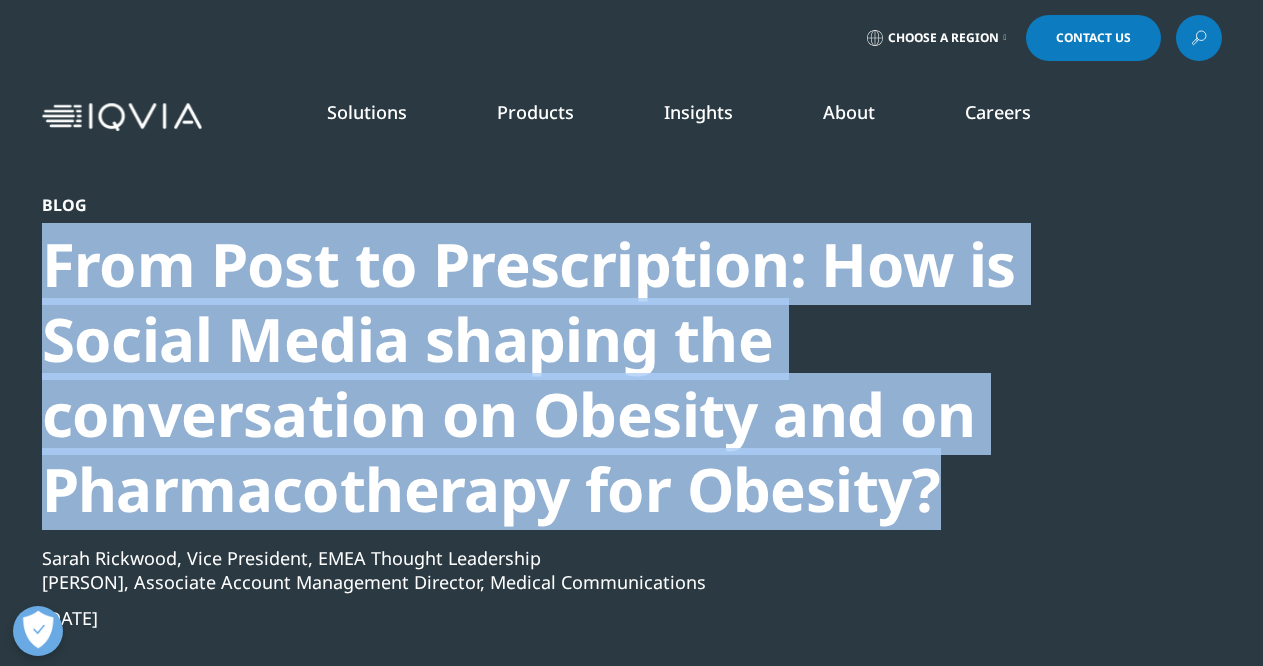drag, startPoint x: 963, startPoint y: 497, endPoint x: 45, endPoint y: 281, distance: 943.06946 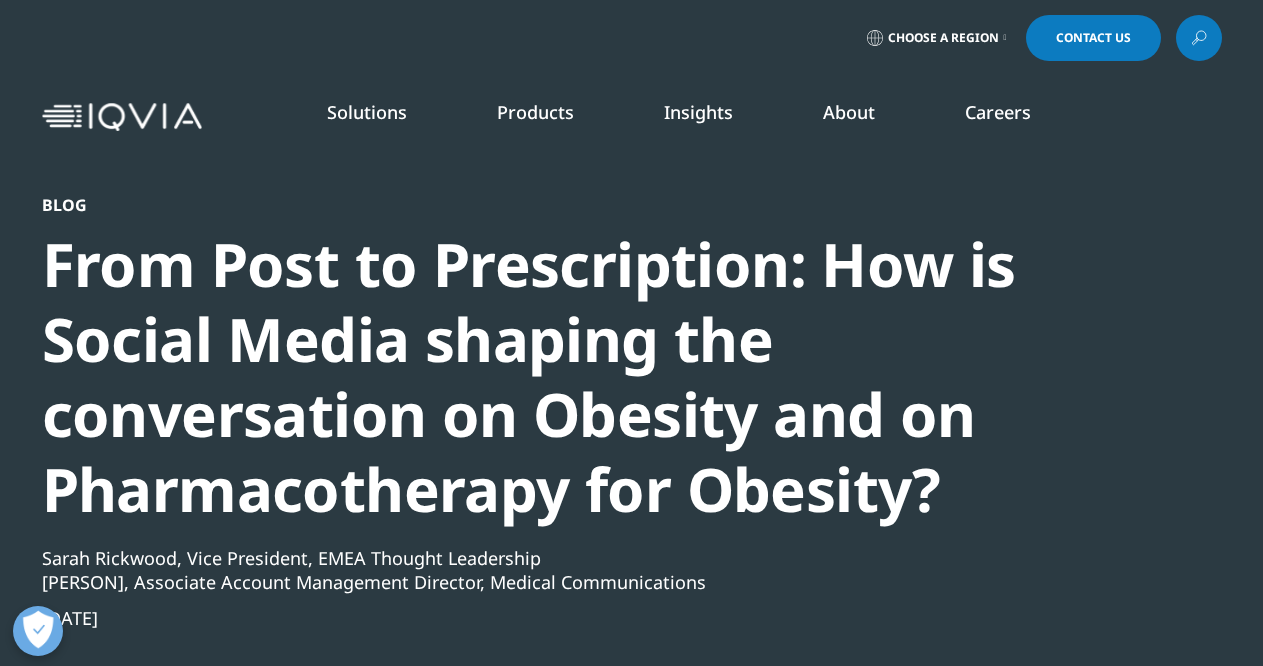 click on "Choose a Region
Contact Us" at bounding box center (632, 38) 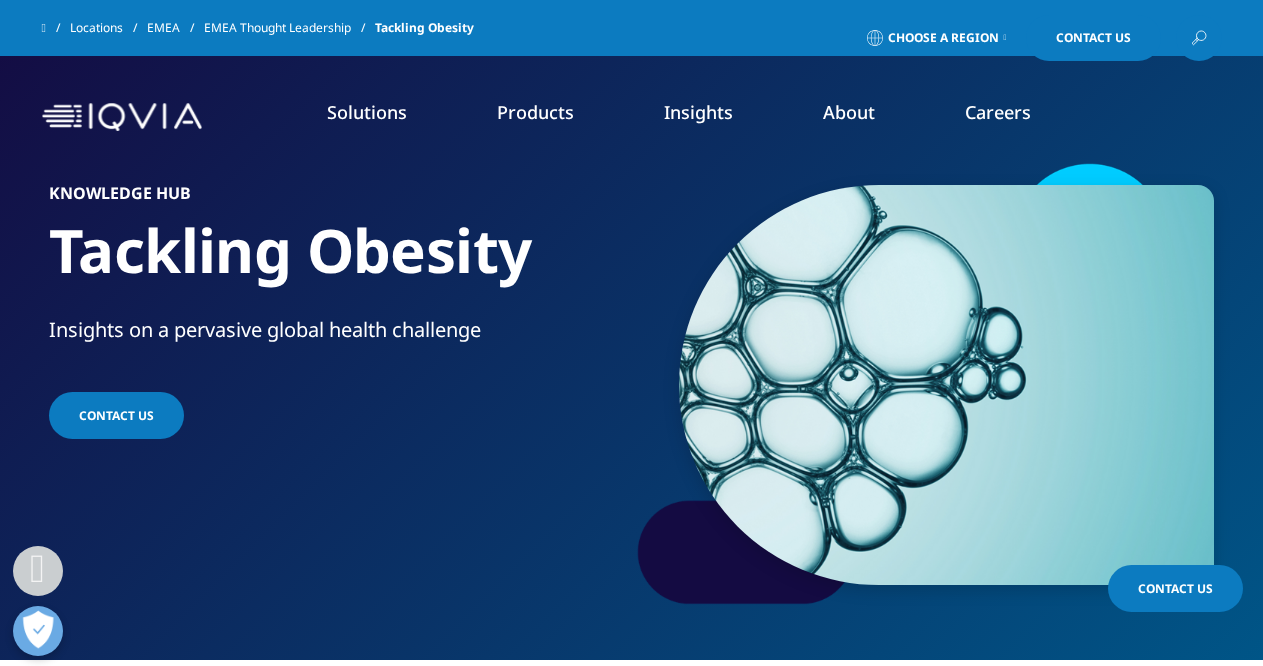 scroll, scrollTop: 2904, scrollLeft: 0, axis: vertical 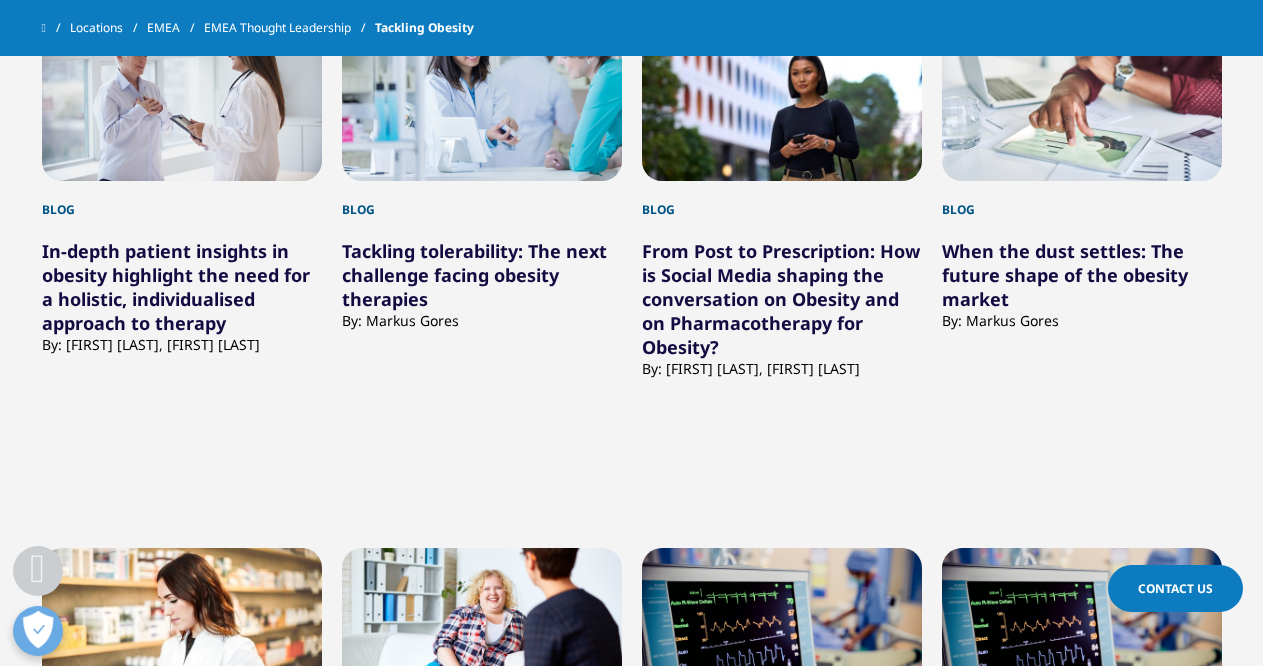 click on "When the dust settles: The future shape of the obesity market" at bounding box center [1065, 275] 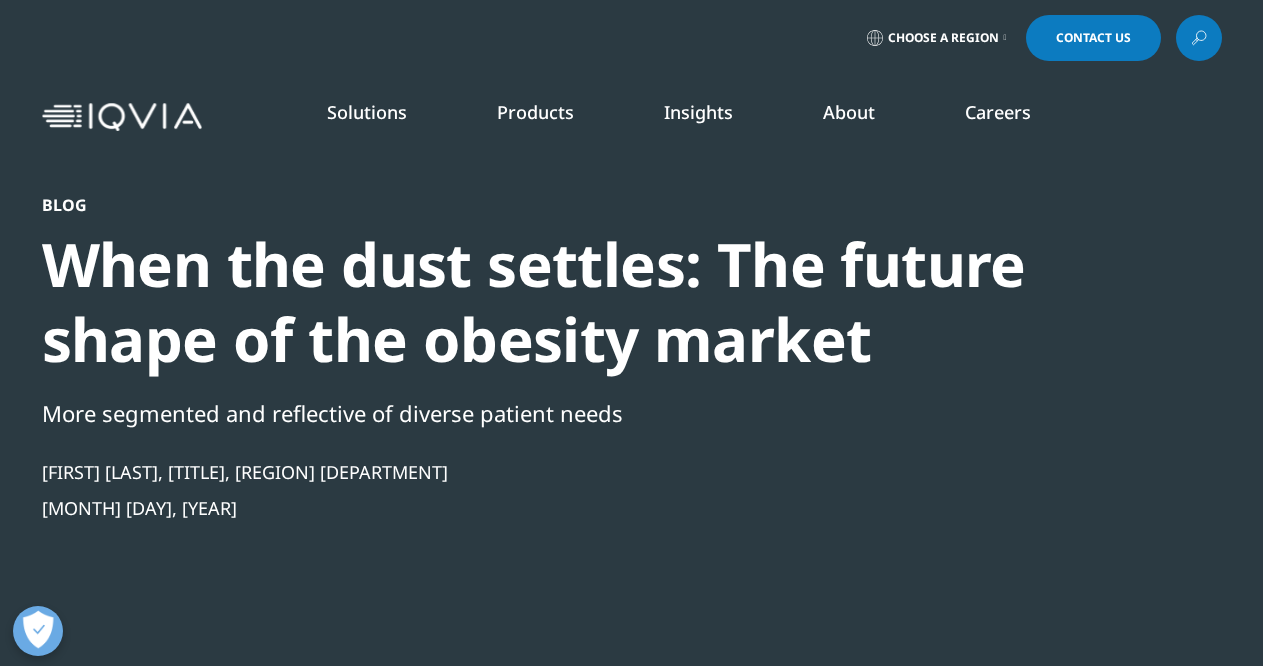 scroll, scrollTop: 0, scrollLeft: 0, axis: both 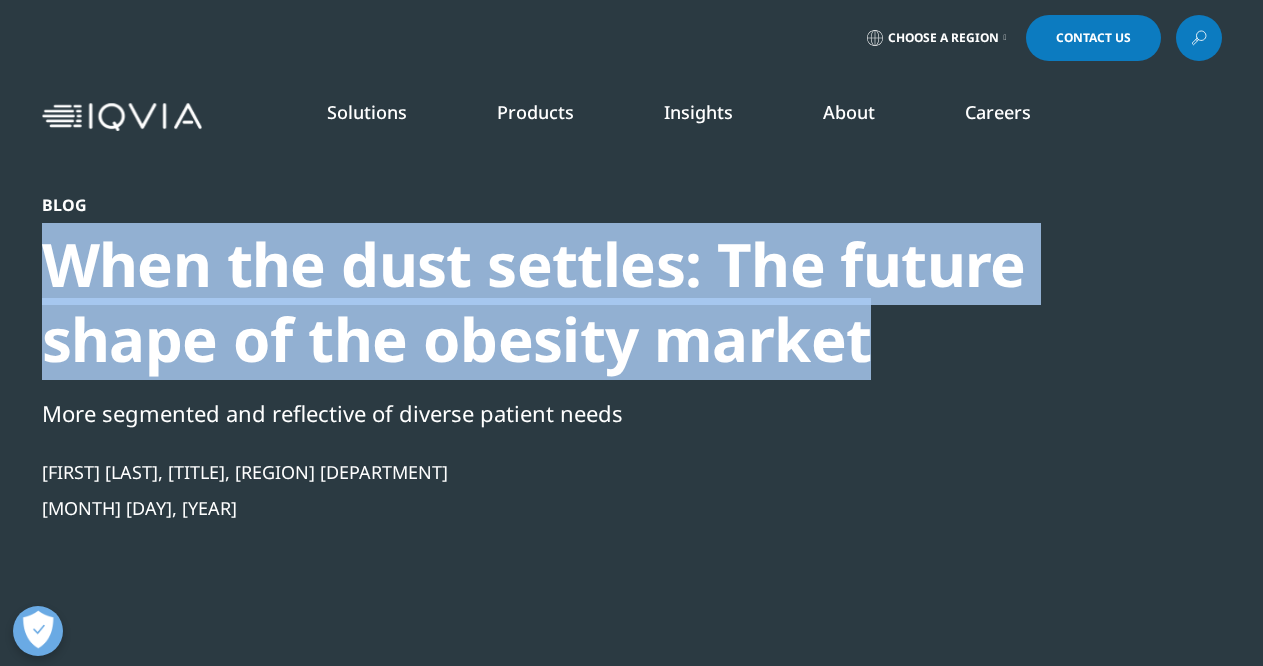drag, startPoint x: 50, startPoint y: 269, endPoint x: 910, endPoint y: 326, distance: 861.8869 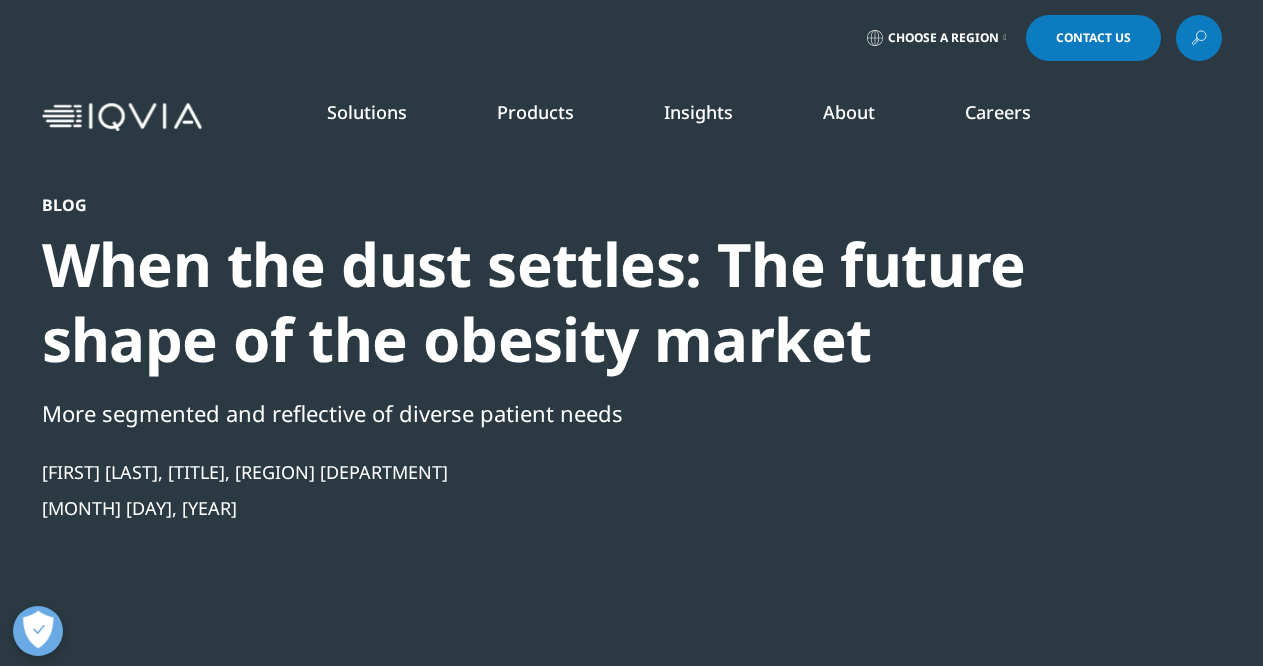 click on "Choose a Region
Contact Us" at bounding box center [632, 38] 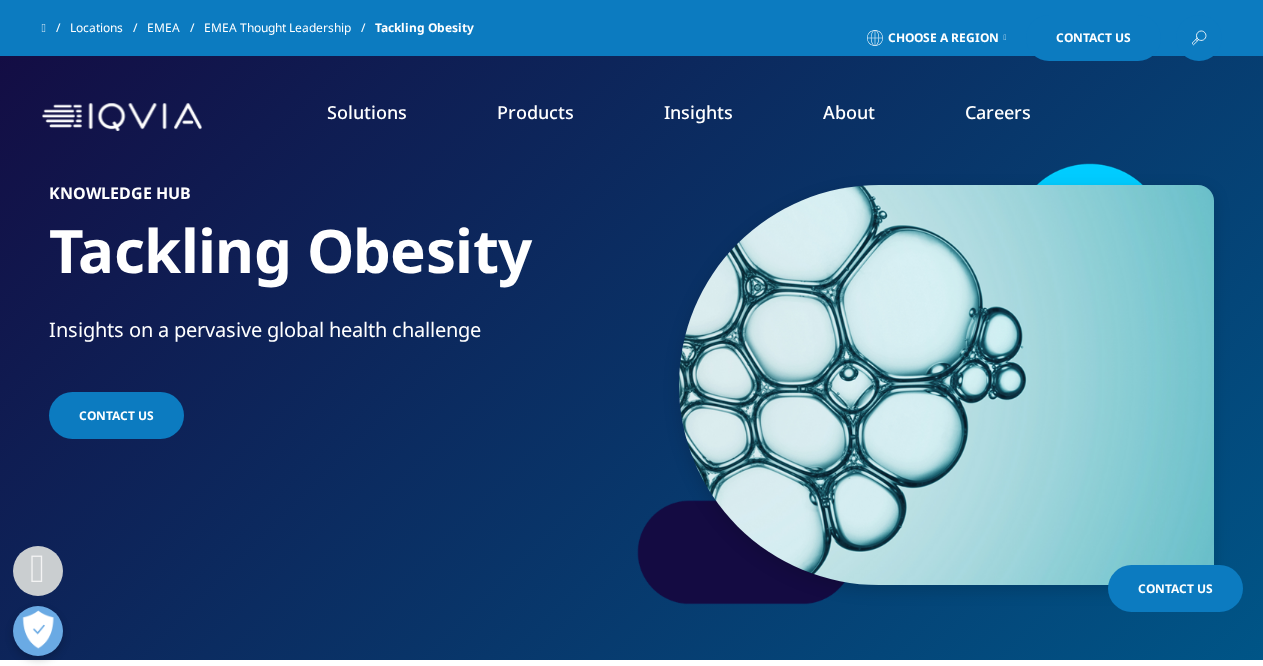 scroll, scrollTop: 2904, scrollLeft: 0, axis: vertical 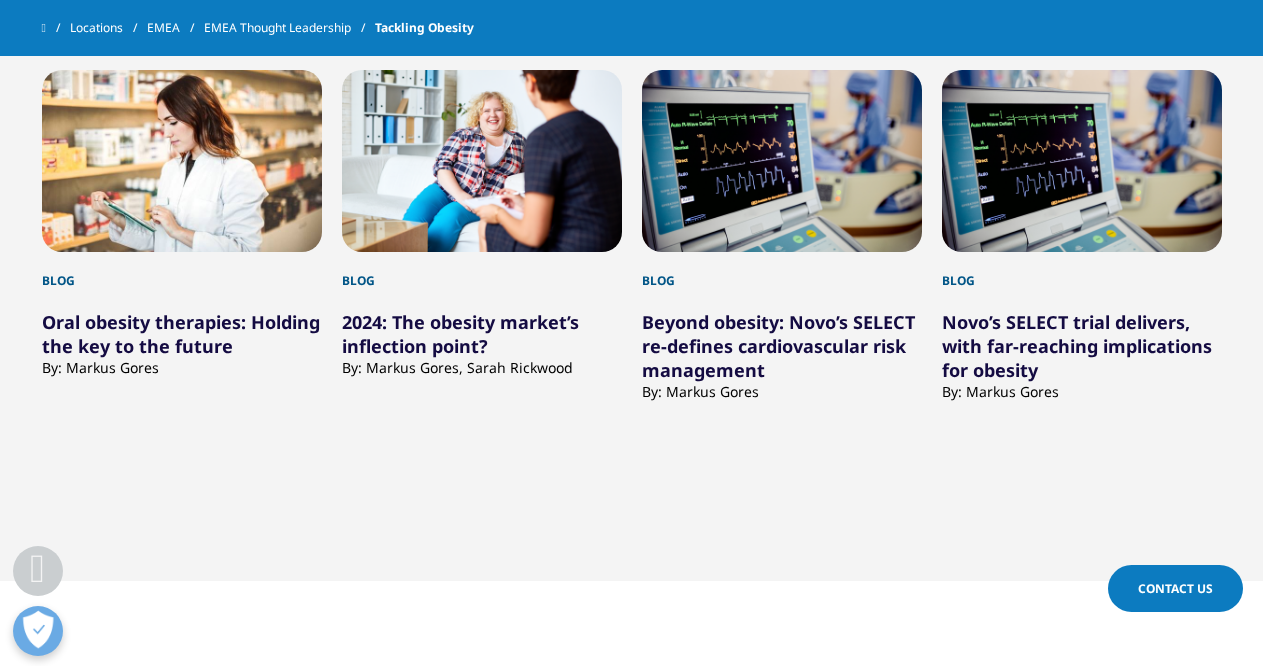click on "Beyond obesity: Novo’s SELECT re-defines cardiovascular risk management" at bounding box center [778, 346] 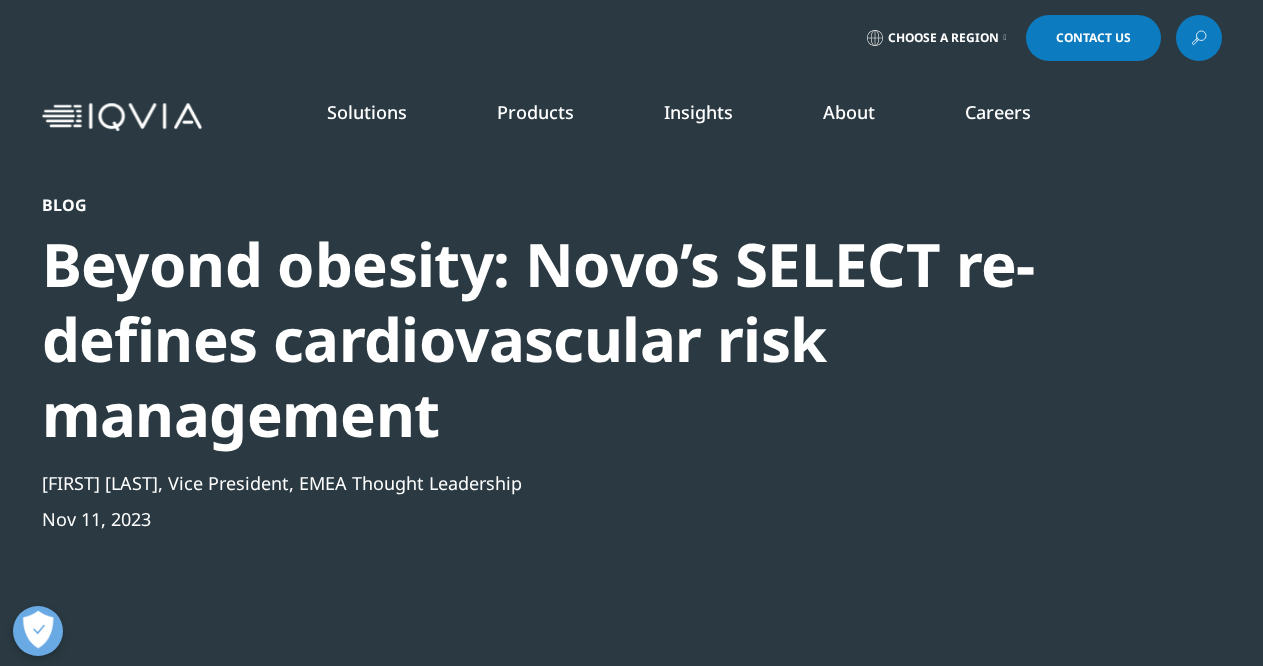 scroll, scrollTop: 0, scrollLeft: 0, axis: both 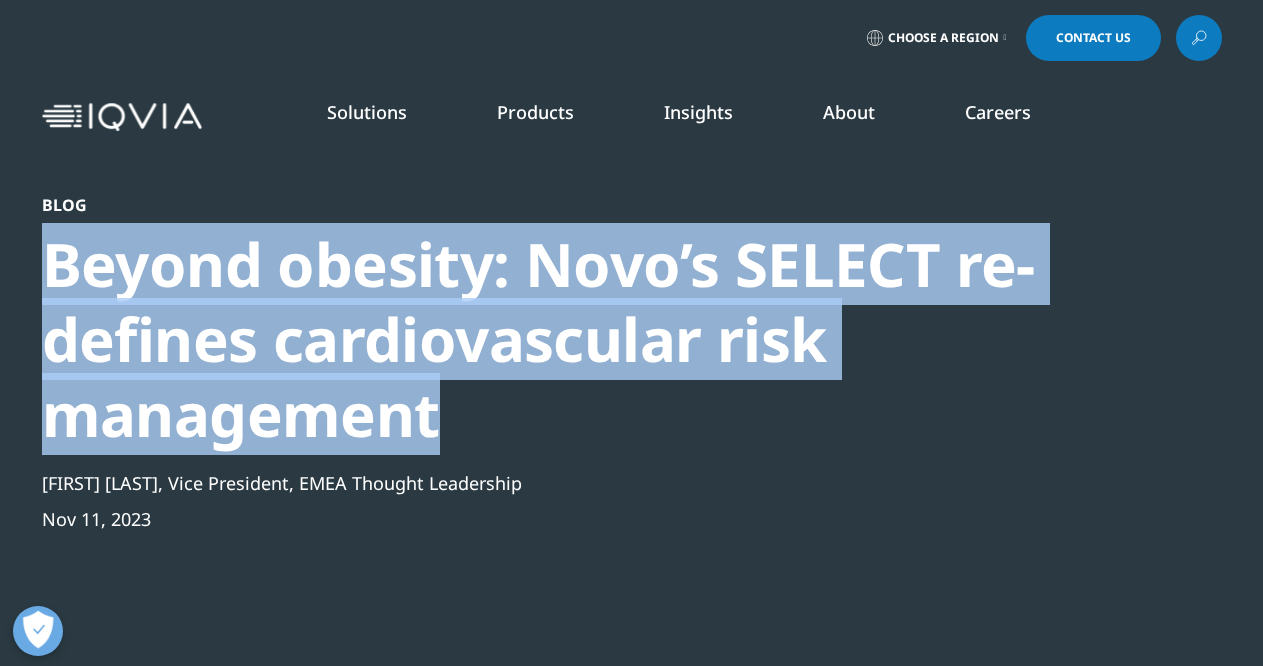 drag, startPoint x: 444, startPoint y: 426, endPoint x: 56, endPoint y: 279, distance: 414.91324 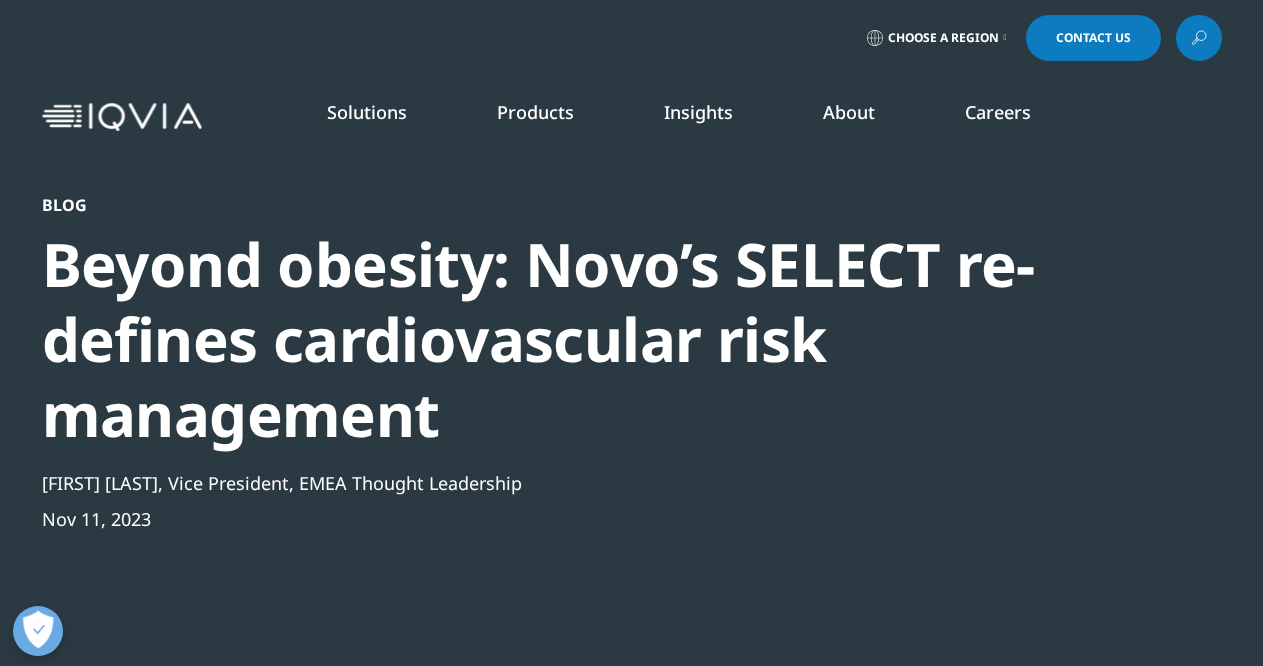 click on "Choose a Region
Contact Us" at bounding box center (632, 38) 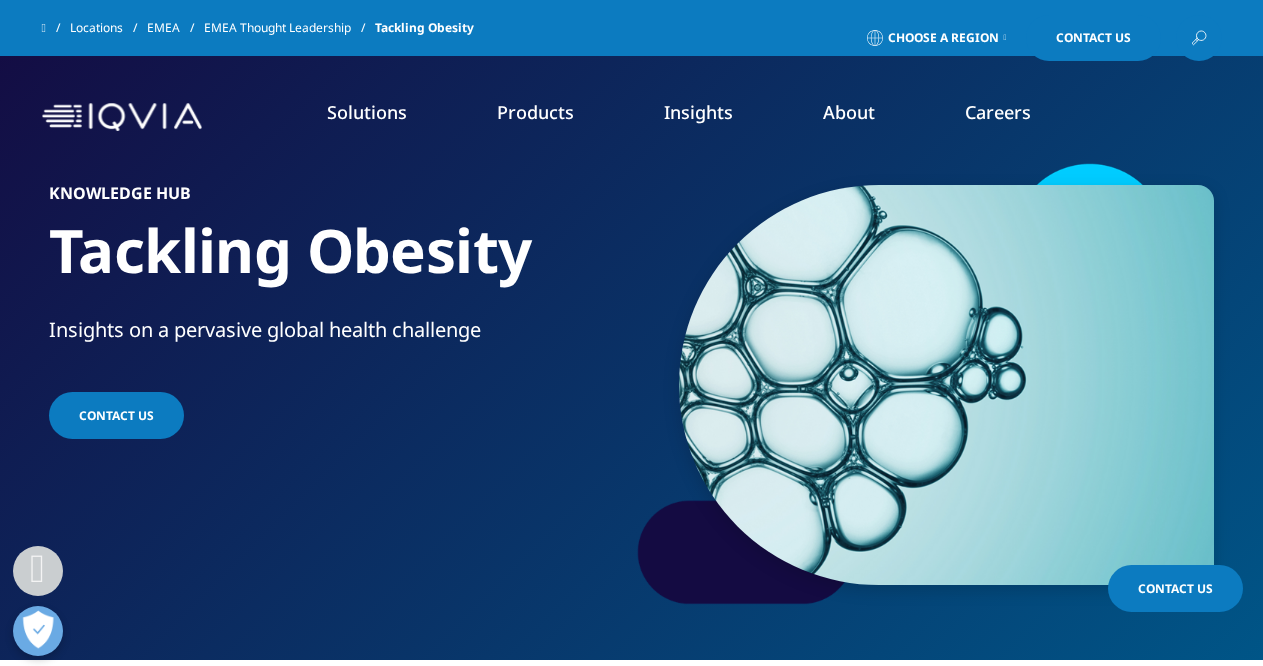 scroll, scrollTop: 3332, scrollLeft: 0, axis: vertical 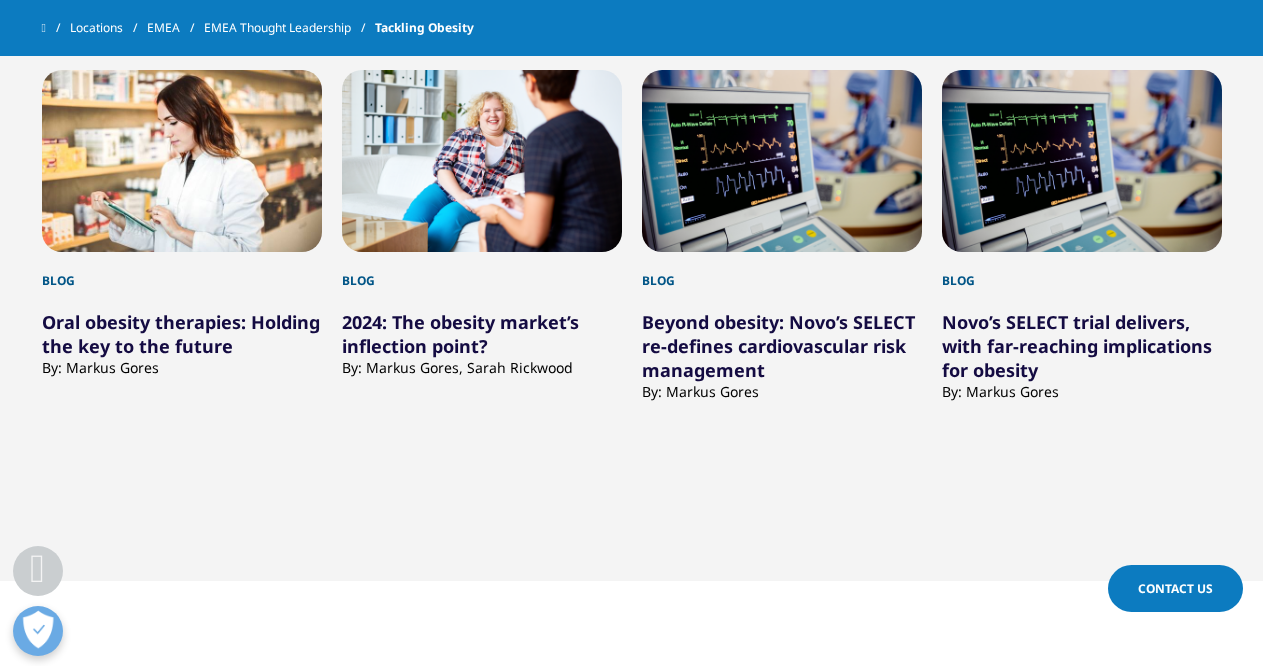click on "Novo’s SELECT trial delivers, with far-reaching implications for obesity" at bounding box center [1077, 346] 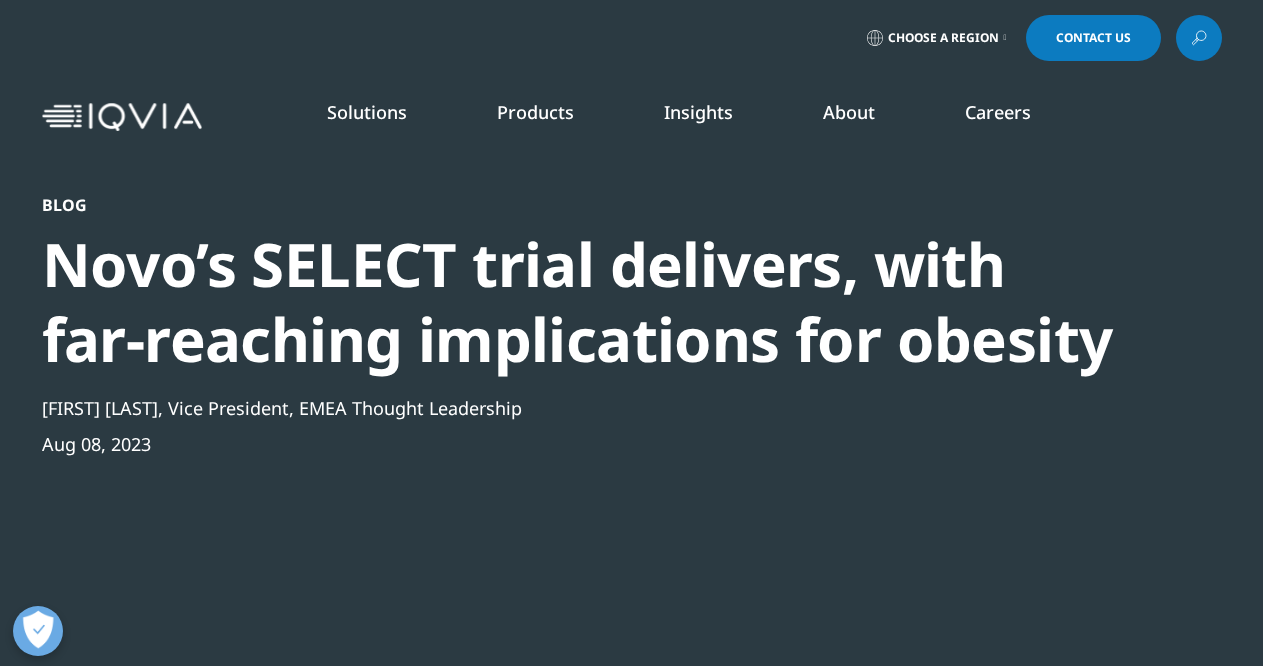 scroll, scrollTop: 0, scrollLeft: 0, axis: both 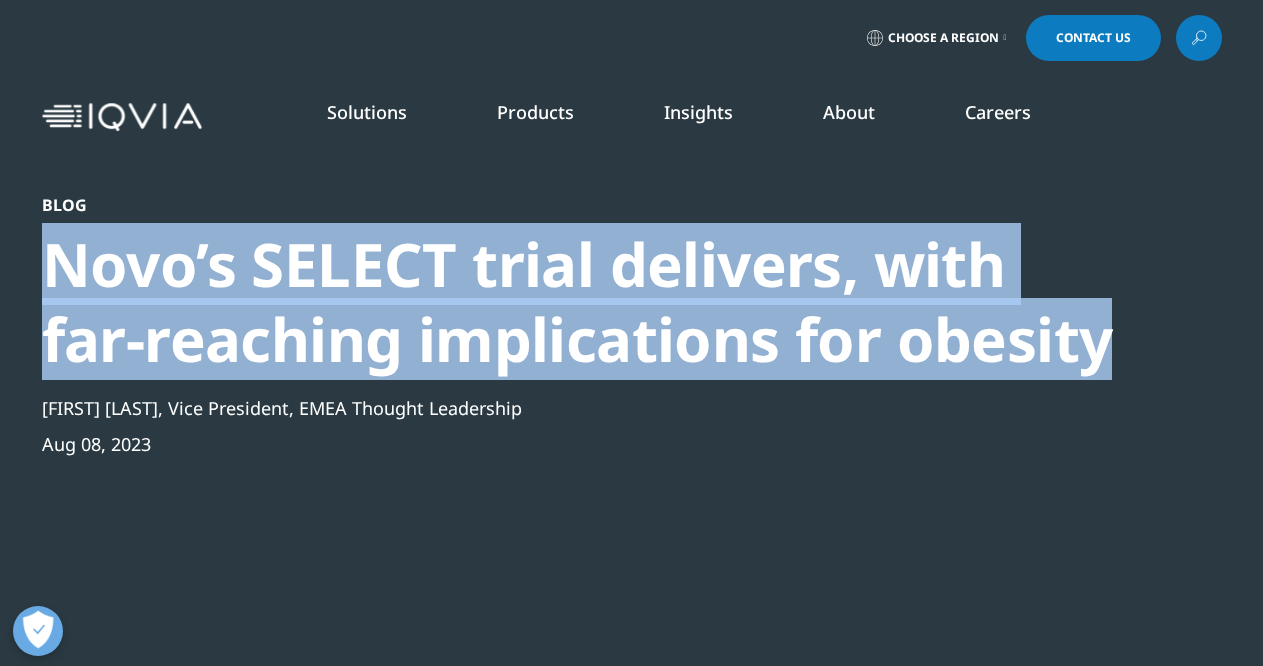 drag, startPoint x: 1191, startPoint y: 347, endPoint x: 49, endPoint y: 294, distance: 1143.2292 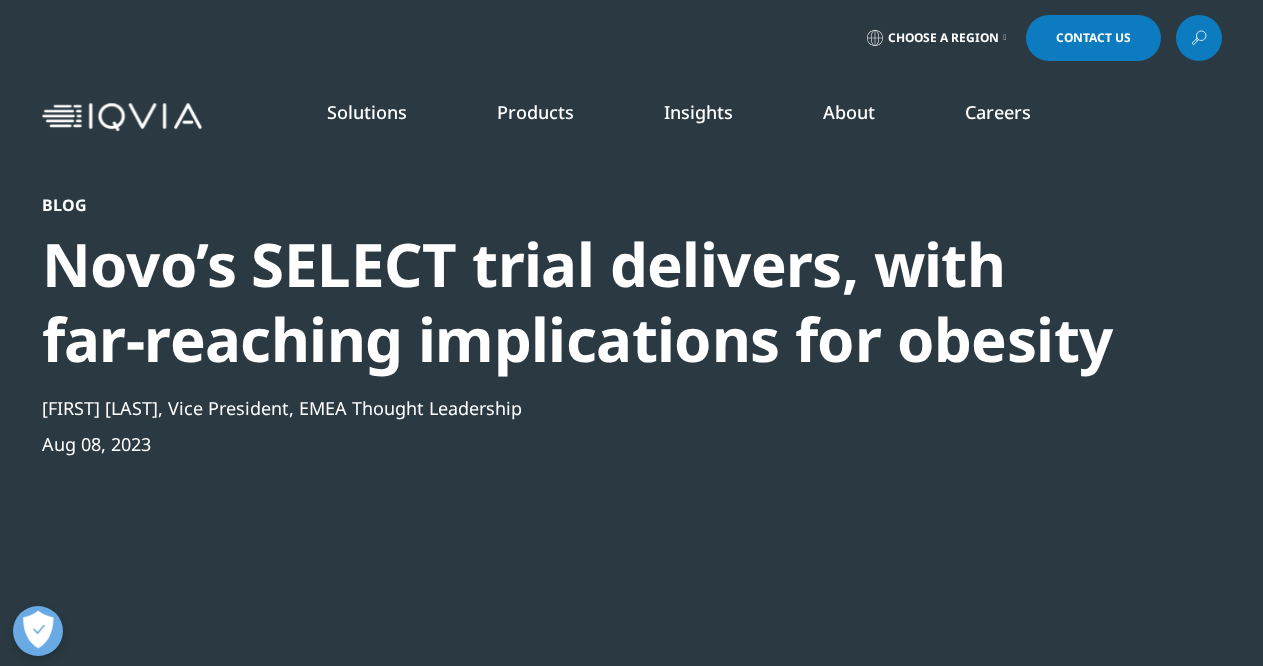 click on "Blog
Novo’s SELECT trial delivers, with far-reaching implications for obesity
Markus Gores, Vice President, EMEA Thought Leadership
Aug 08, 2023
Locations
EMEA
Novo’s SELECT trial delivers, with far-reaching implications for obesity" at bounding box center (632, 354) 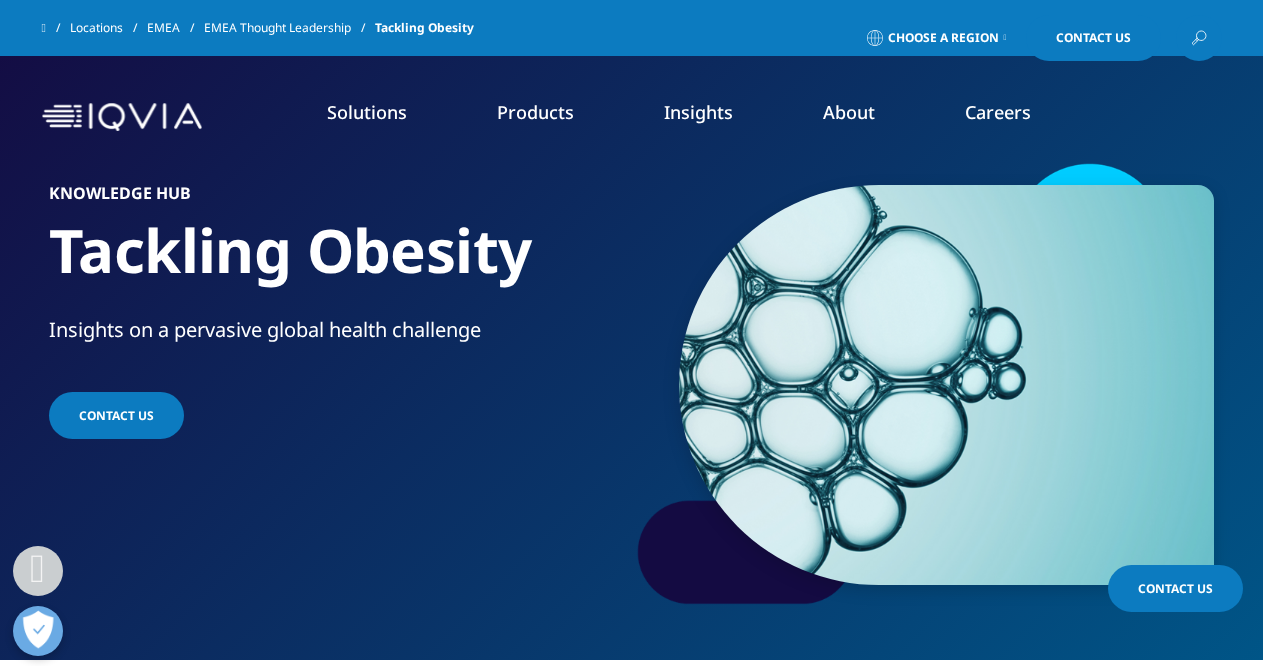 scroll, scrollTop: 3332, scrollLeft: 0, axis: vertical 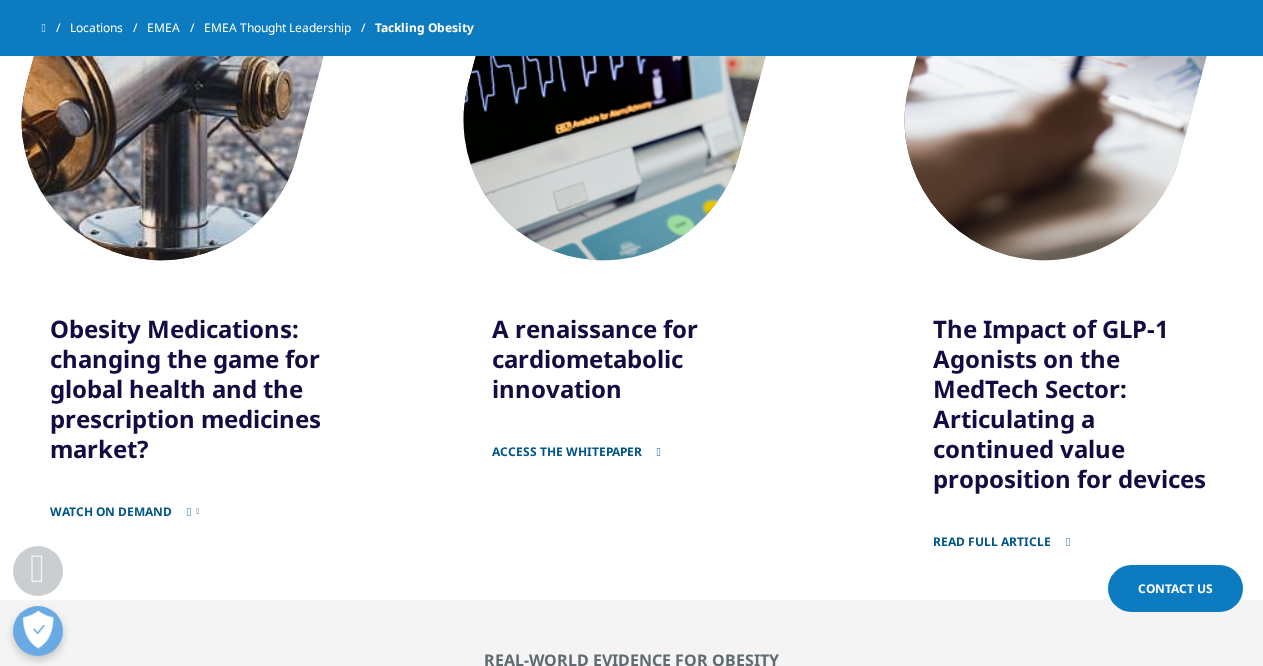 click on "WATCH ON DEMAND" at bounding box center [190, 500] 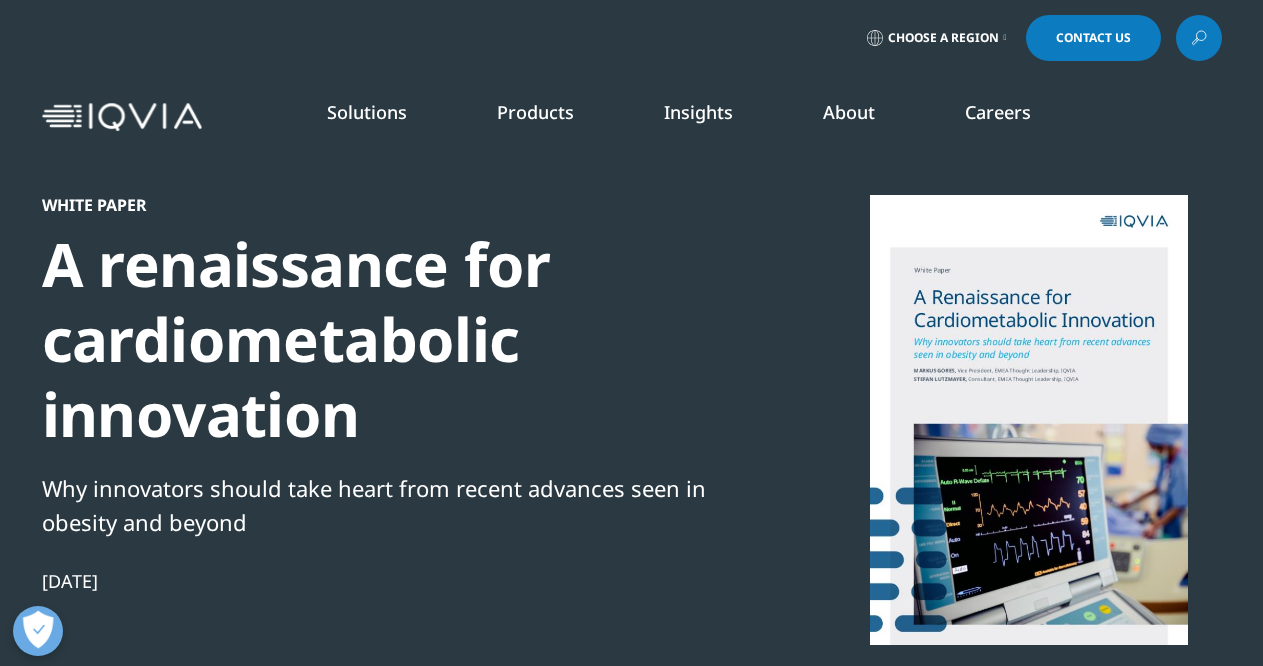 scroll, scrollTop: 0, scrollLeft: 0, axis: both 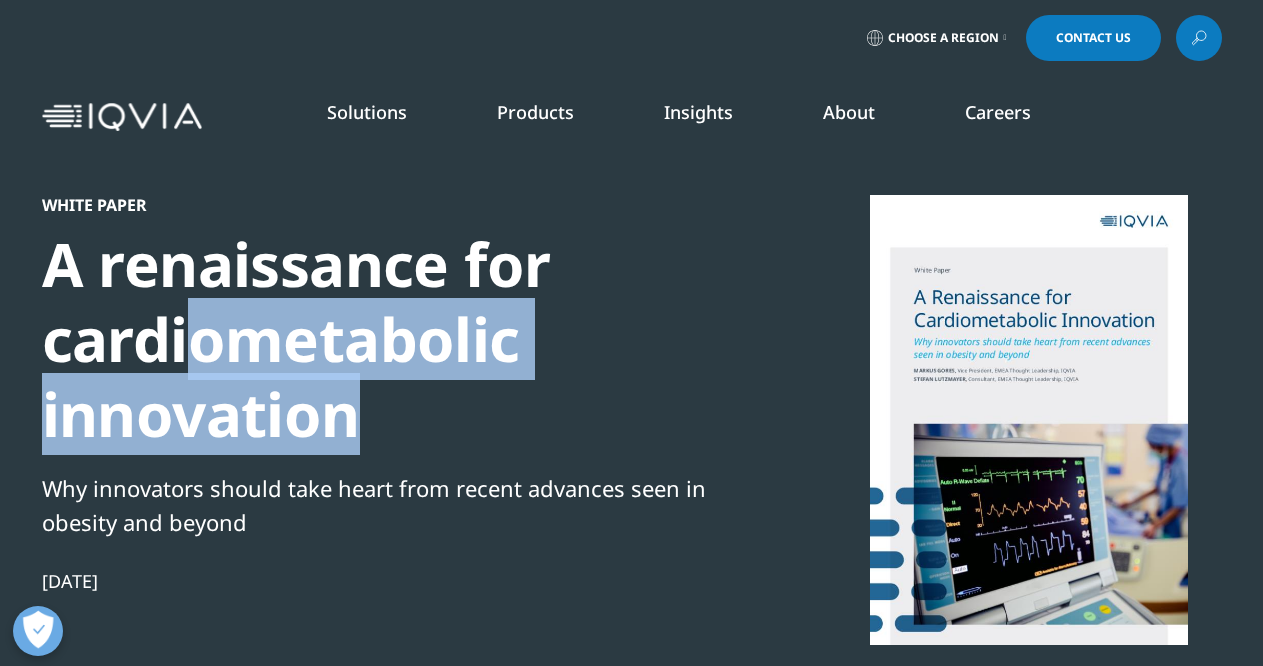 drag, startPoint x: 416, startPoint y: 424, endPoint x: 190, endPoint y: 359, distance: 235.16165 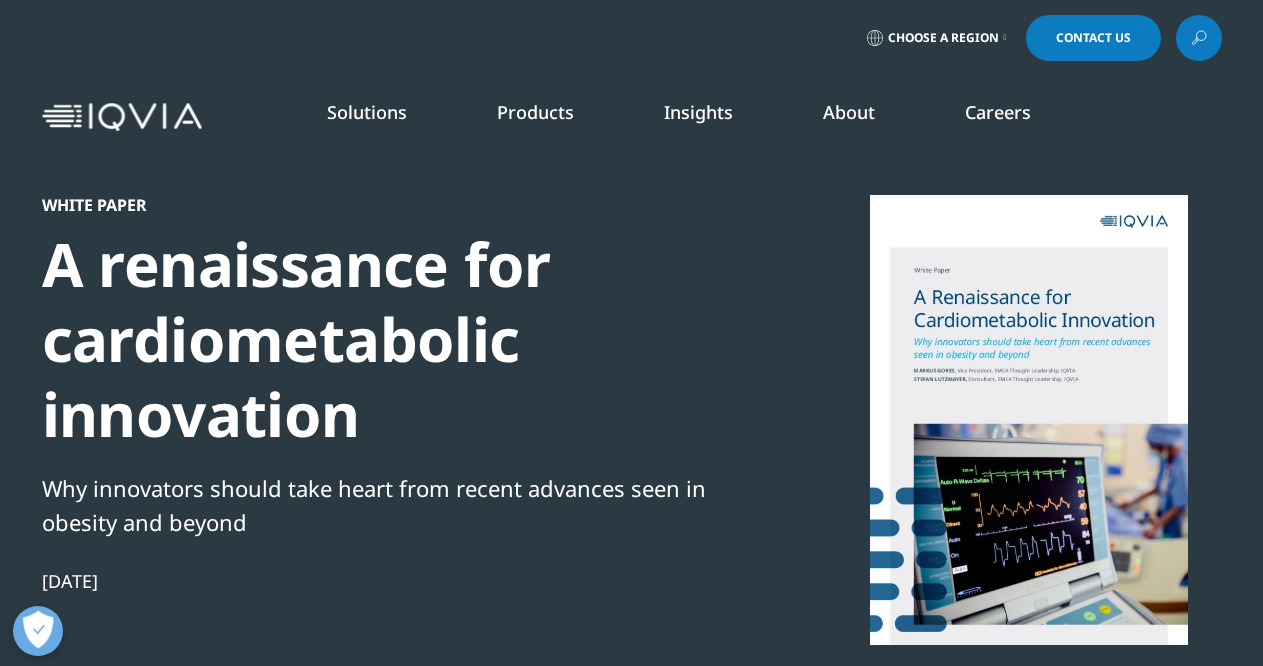 click on "WHITE PAPER
A renaissance for cardiometabolic innovation
Why innovators should take heart from recent advances seen in obesity and beyond
[DATE]" at bounding box center [385, 494] 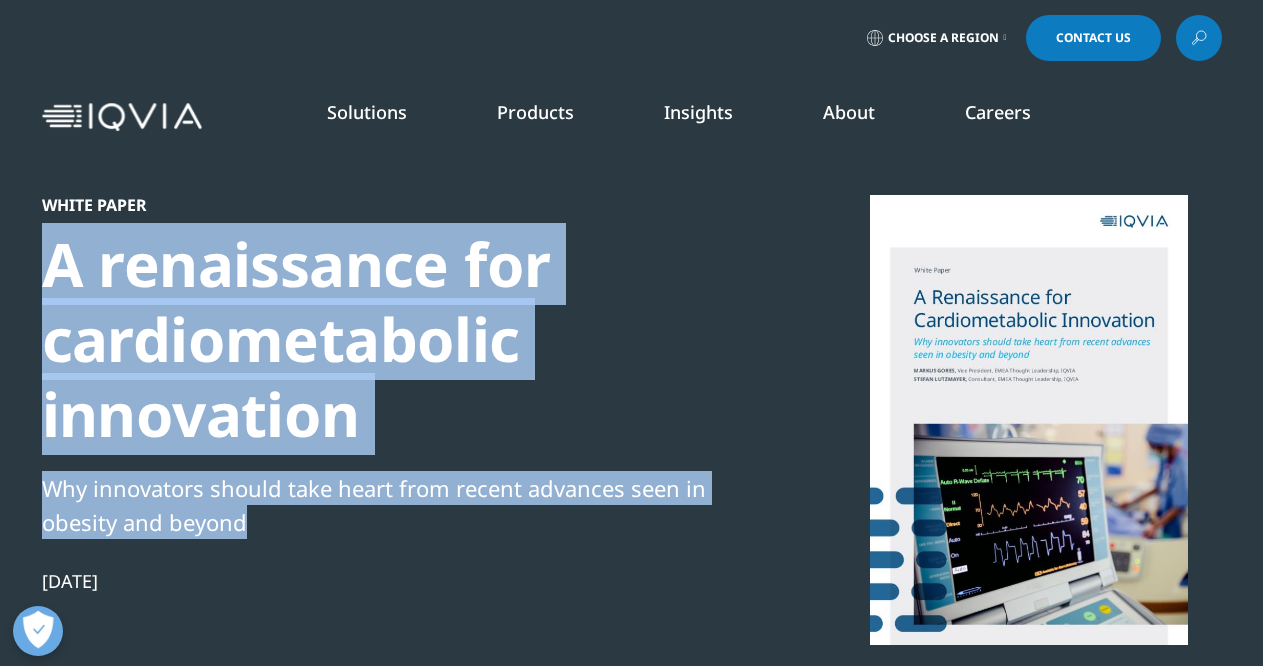 drag, startPoint x: 270, startPoint y: 531, endPoint x: 43, endPoint y: 245, distance: 365.13696 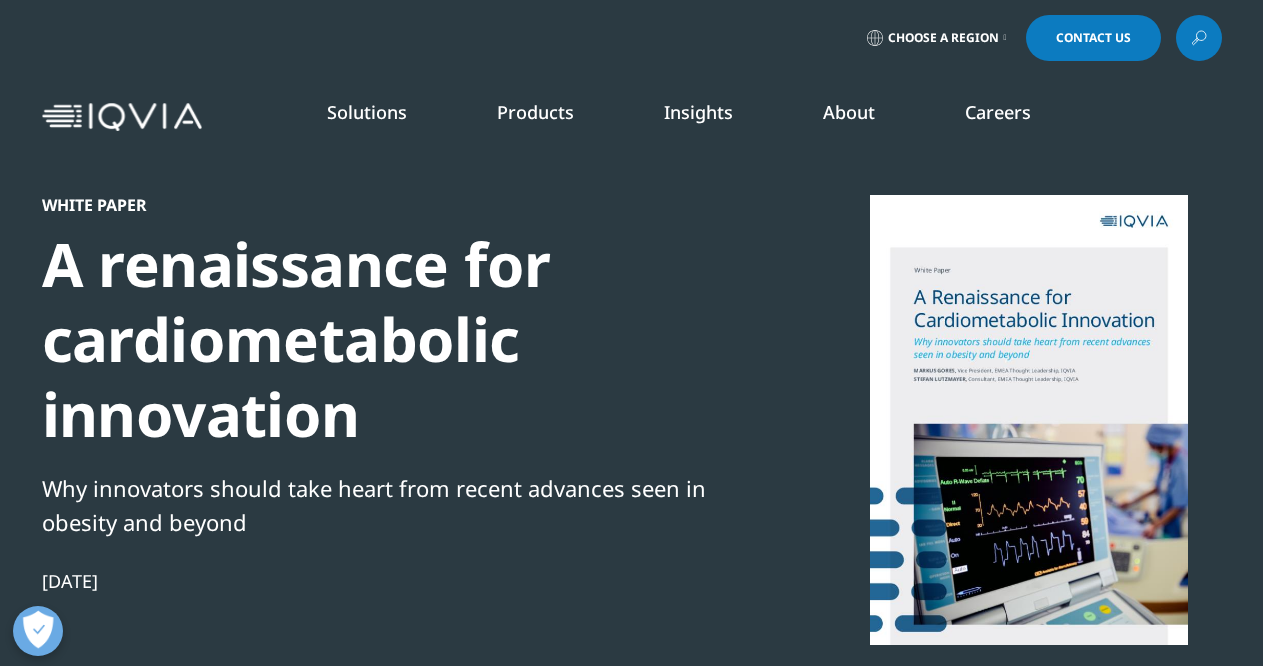 scroll, scrollTop: 10, scrollLeft: 10, axis: both 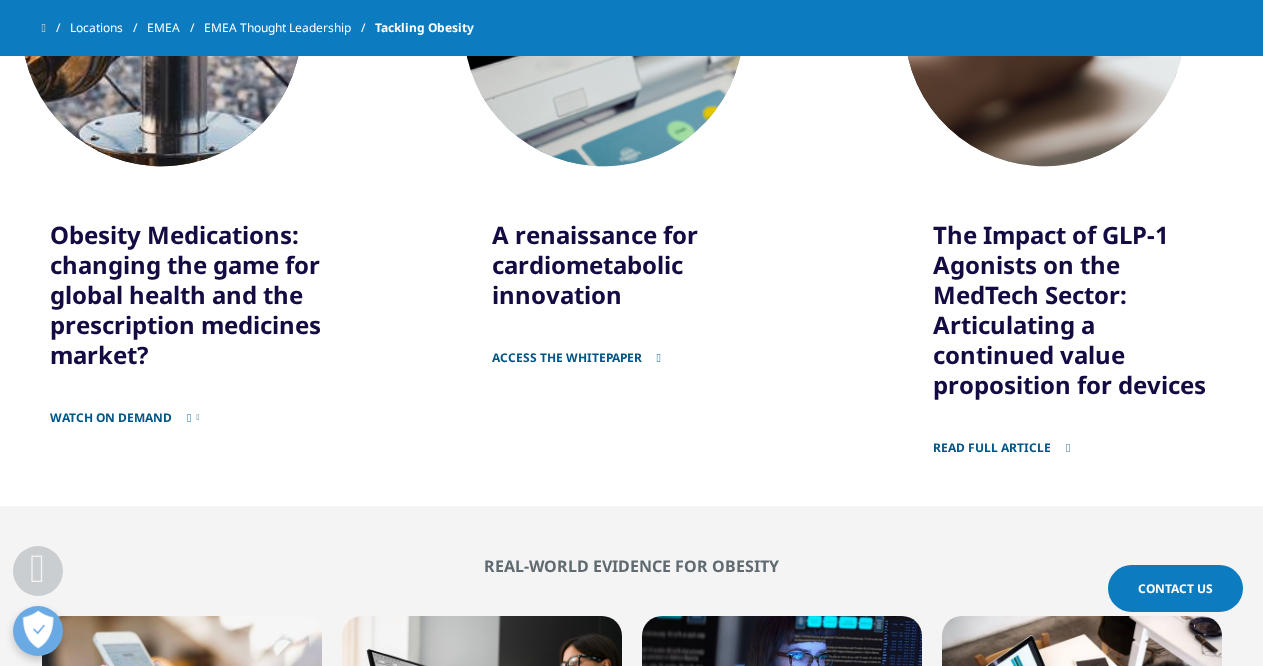 click on "READ FULL ARTICLE" at bounding box center [1073, 435] 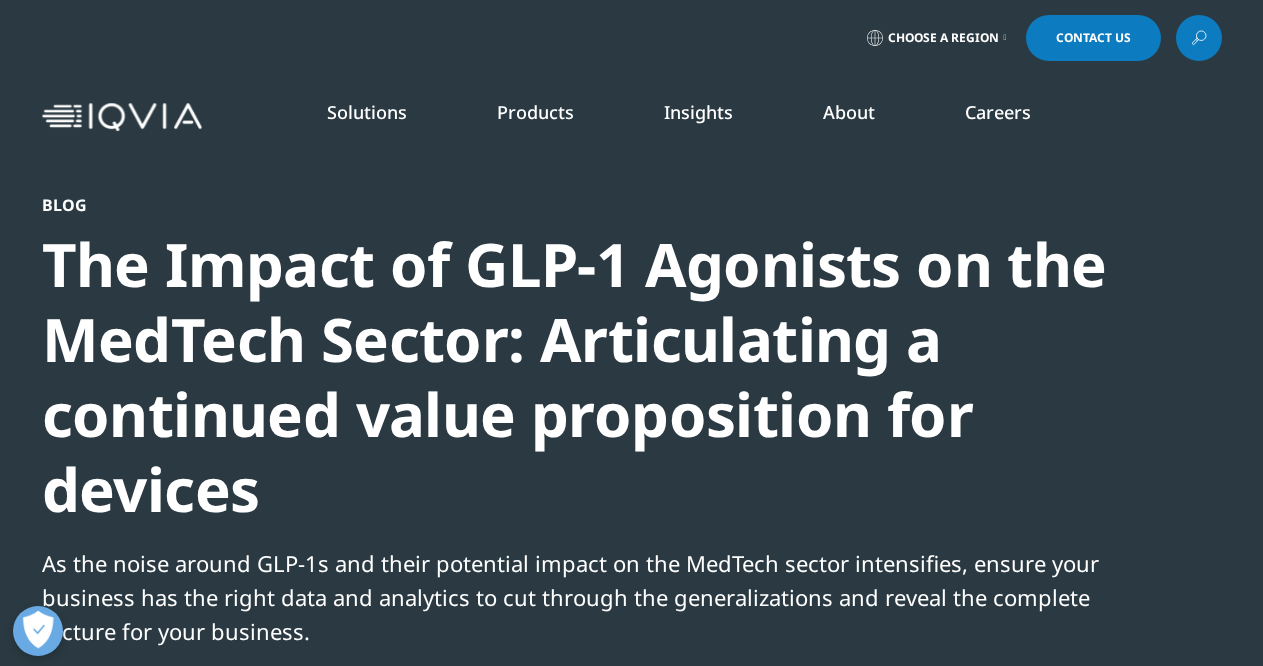 scroll, scrollTop: 0, scrollLeft: 0, axis: both 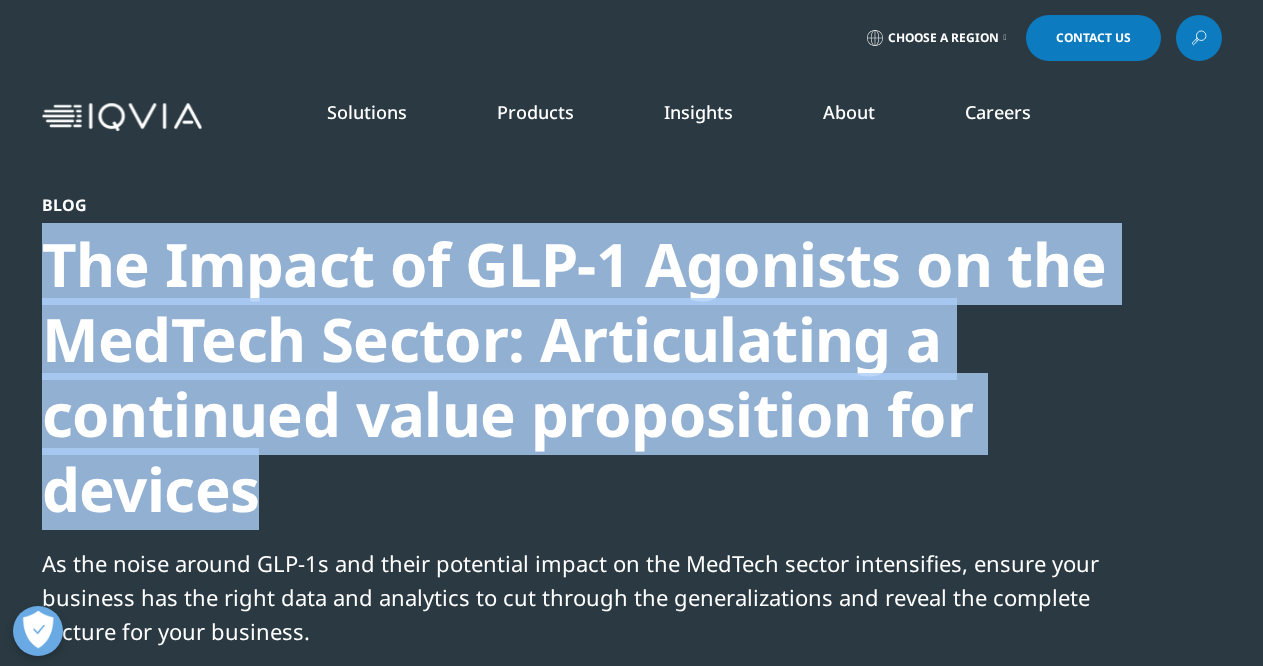 drag, startPoint x: 331, startPoint y: 506, endPoint x: 54, endPoint y: 283, distance: 355.60934 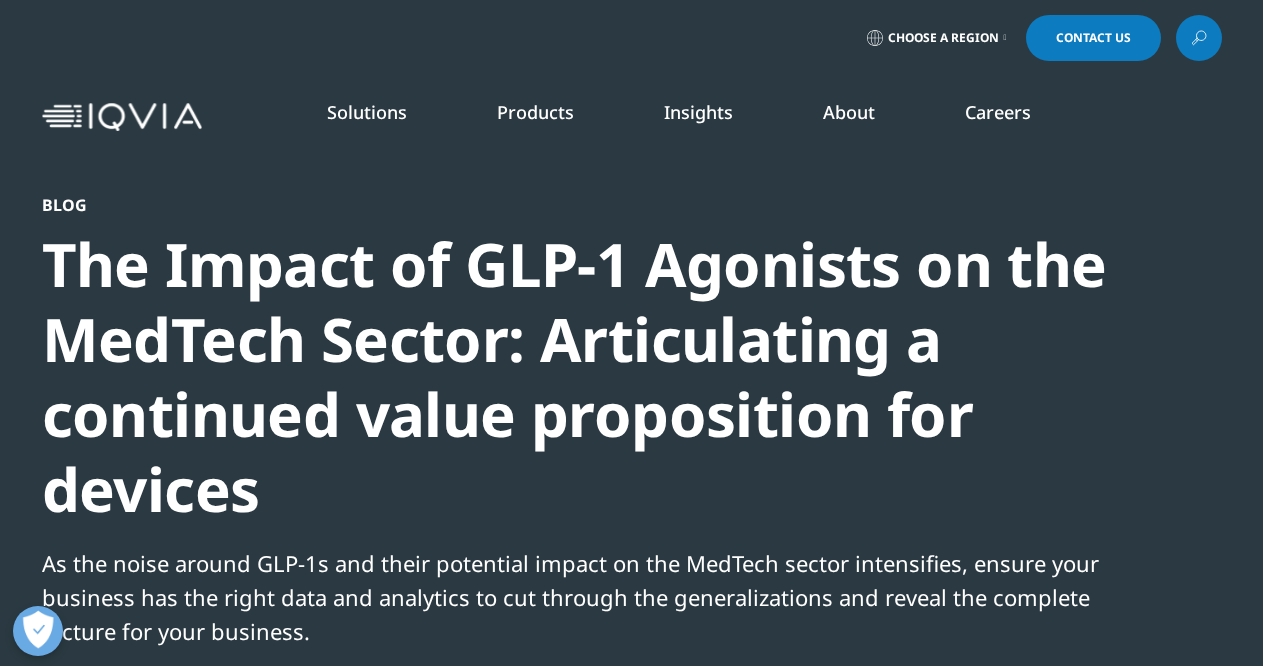 click on "Choose a Region
Contact Us" at bounding box center [632, 38] 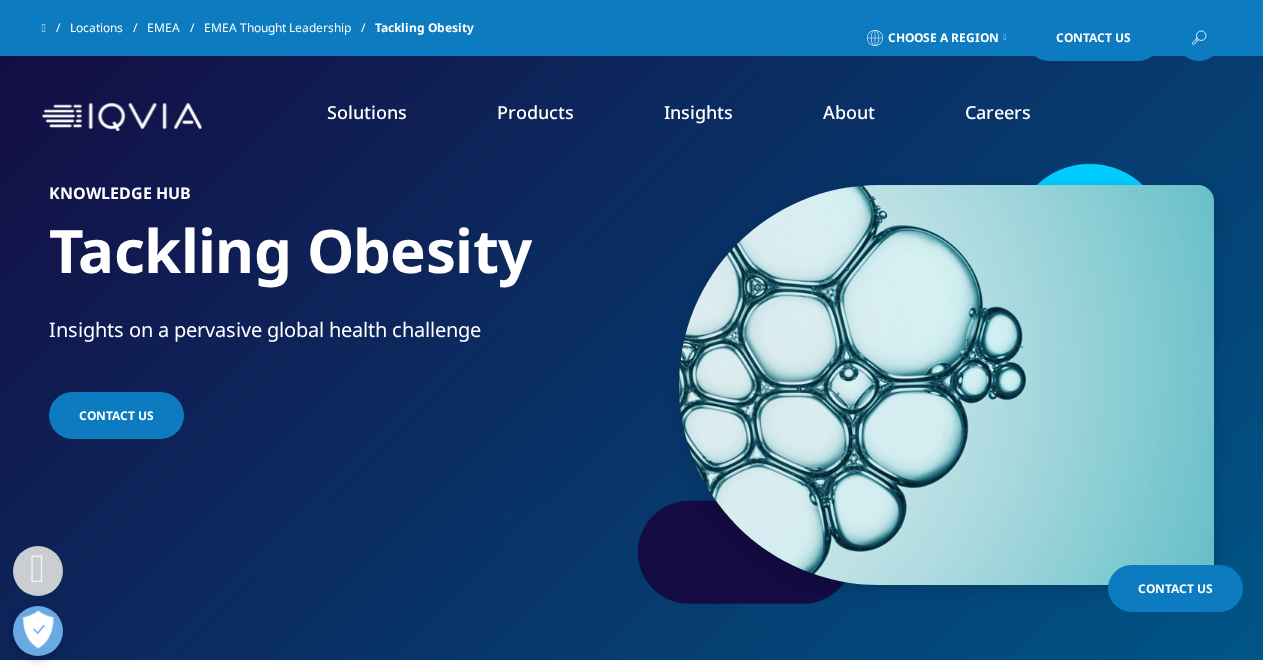 scroll, scrollTop: 4487, scrollLeft: 0, axis: vertical 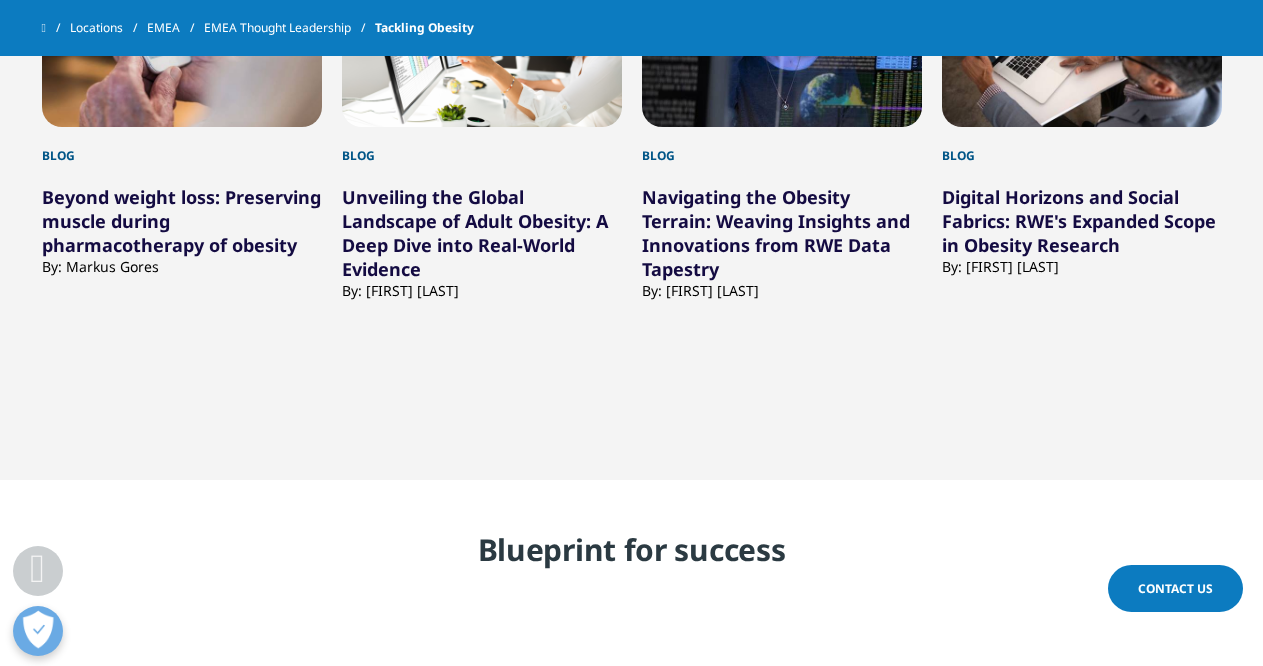 click on "Unveiling the Global Landscape of Adult Obesity: A Deep Dive into Real-World Evidence" at bounding box center [475, 233] 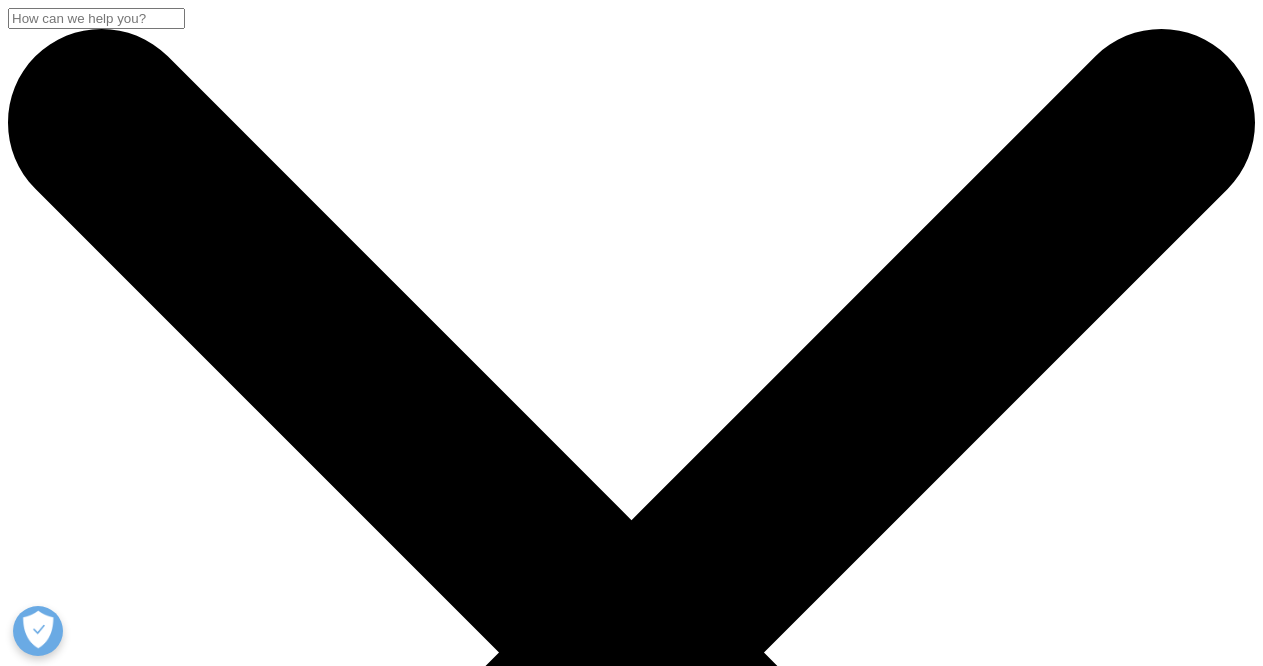 scroll, scrollTop: 0, scrollLeft: 0, axis: both 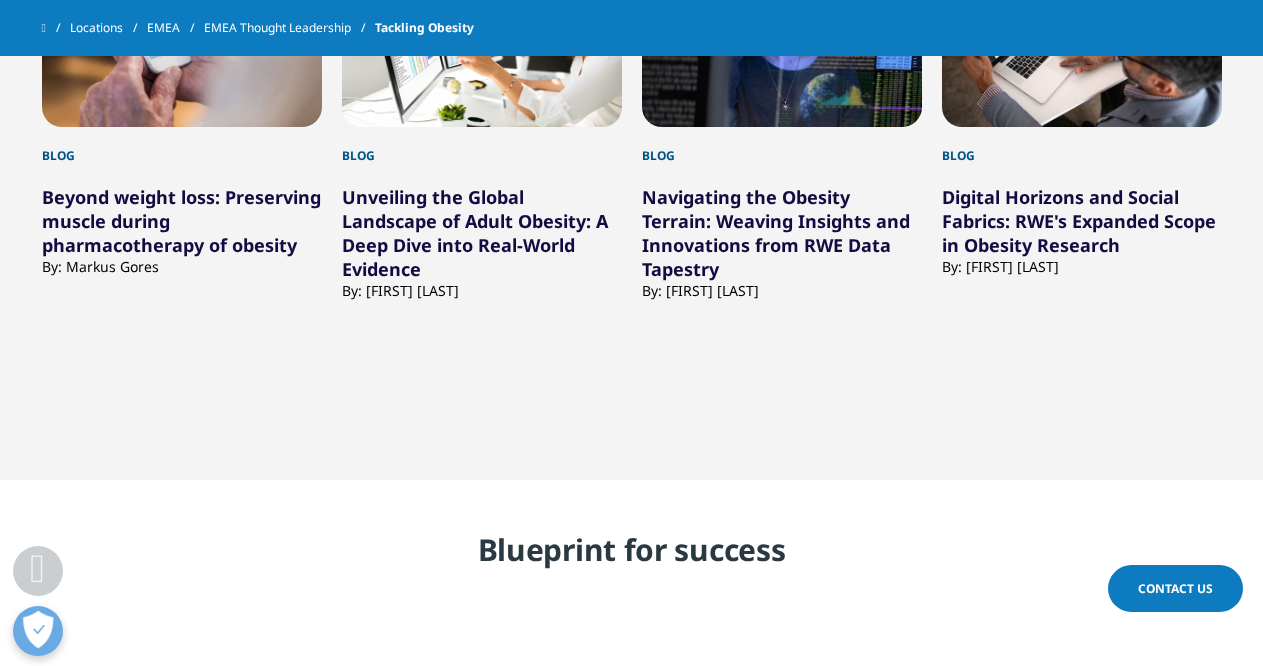 click on "Navigating the Obesity Terrain: Weaving Insights and Innovations from RWE Data Tapestry" at bounding box center (776, 233) 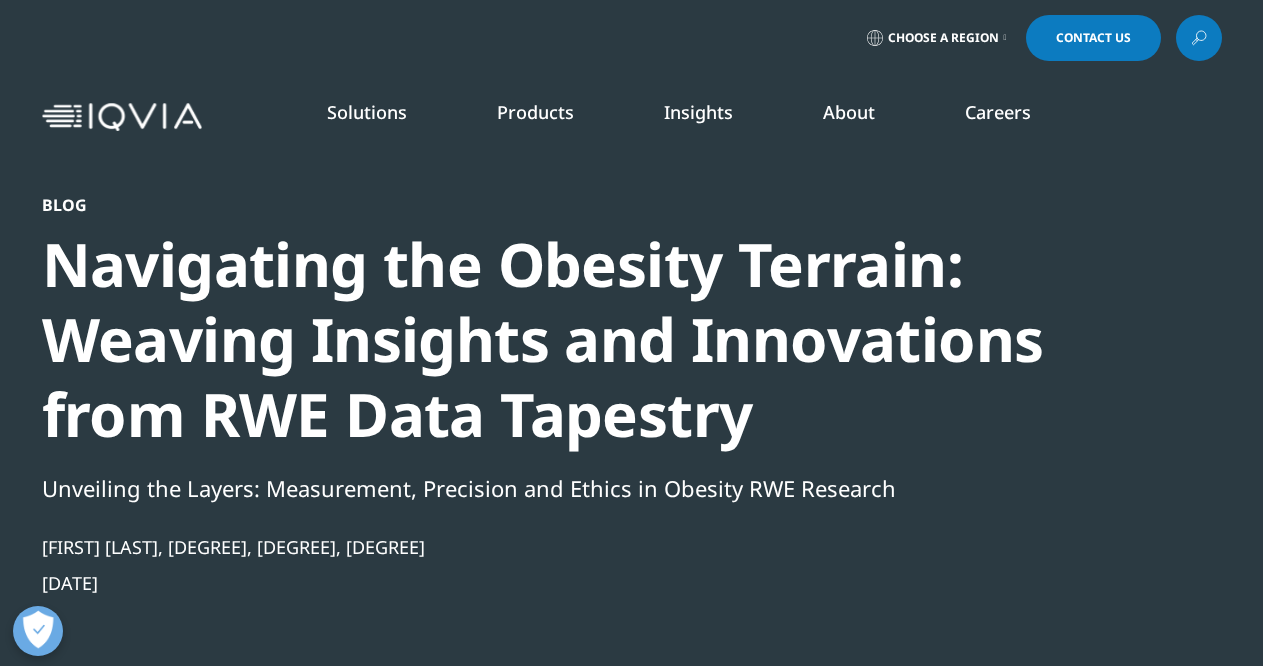 scroll, scrollTop: 0, scrollLeft: 0, axis: both 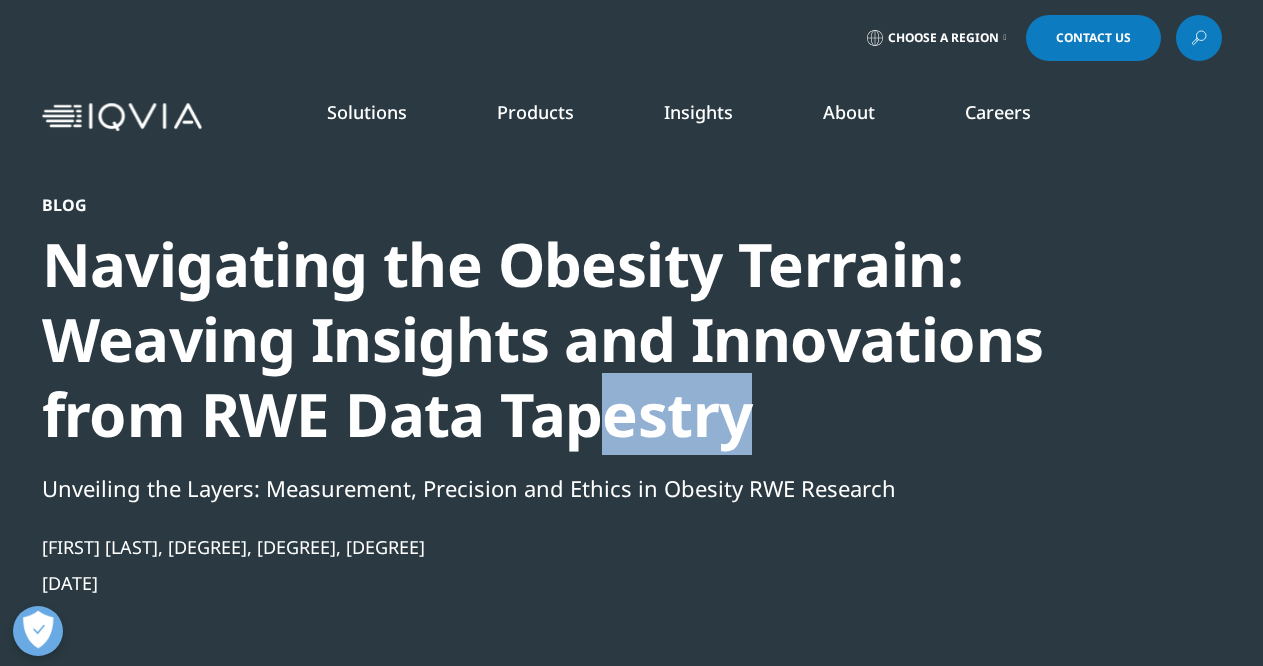 drag, startPoint x: 755, startPoint y: 427, endPoint x: 585, endPoint y: 390, distance: 173.97989 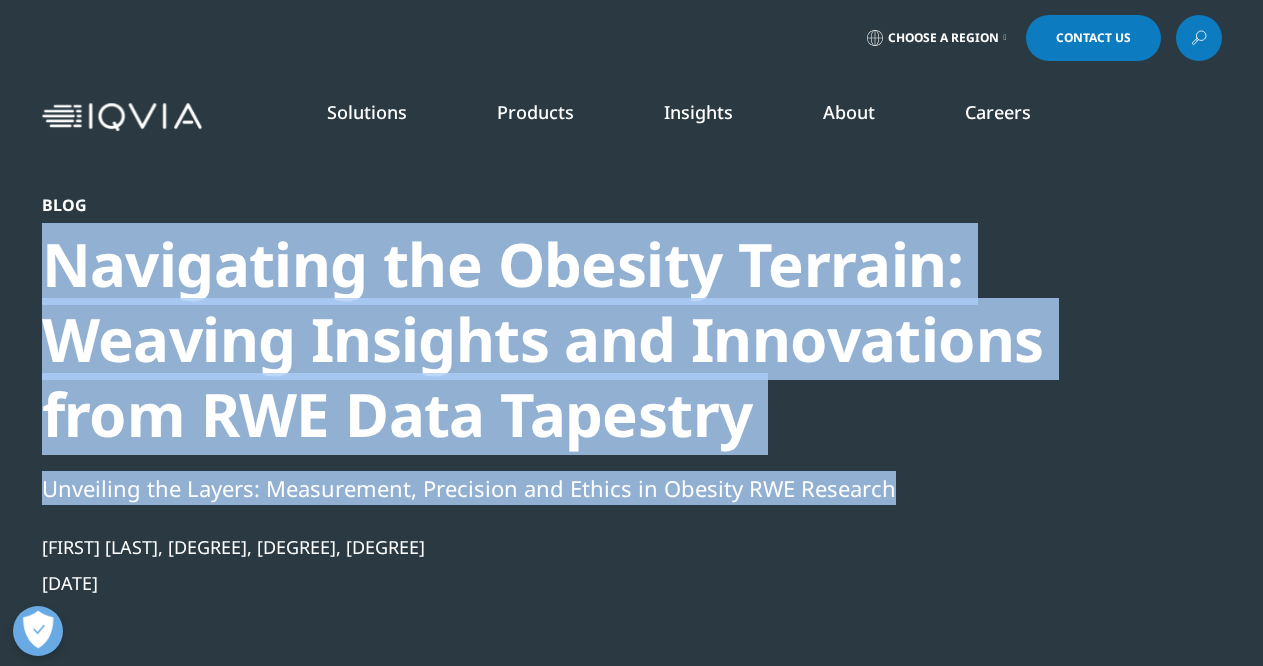 drag, startPoint x: 902, startPoint y: 489, endPoint x: 52, endPoint y: 284, distance: 874.3712 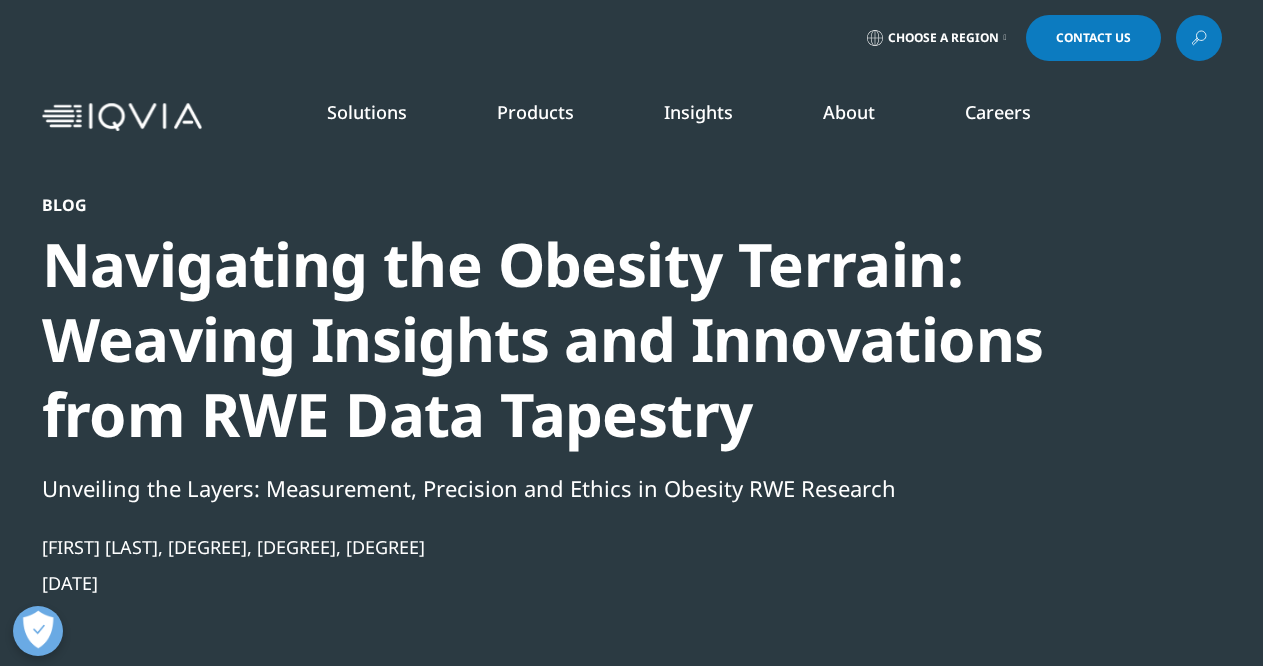 click on "Choose a Region
Contact Us" at bounding box center (632, 38) 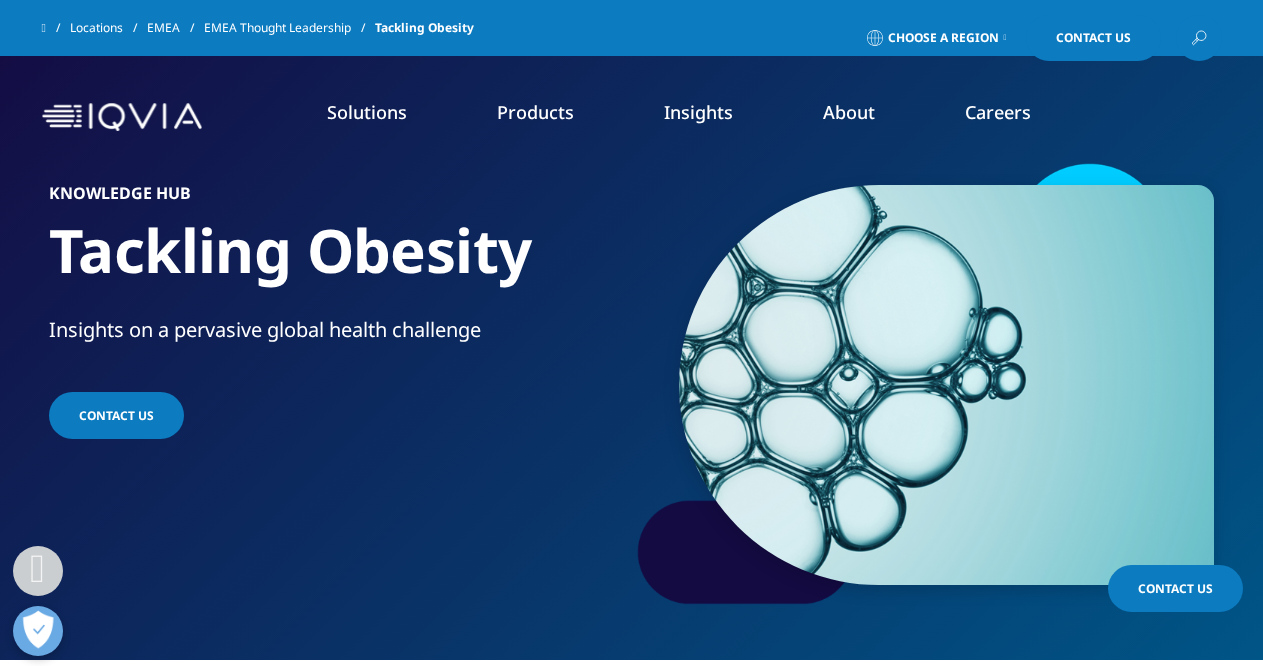 scroll, scrollTop: 5158, scrollLeft: 0, axis: vertical 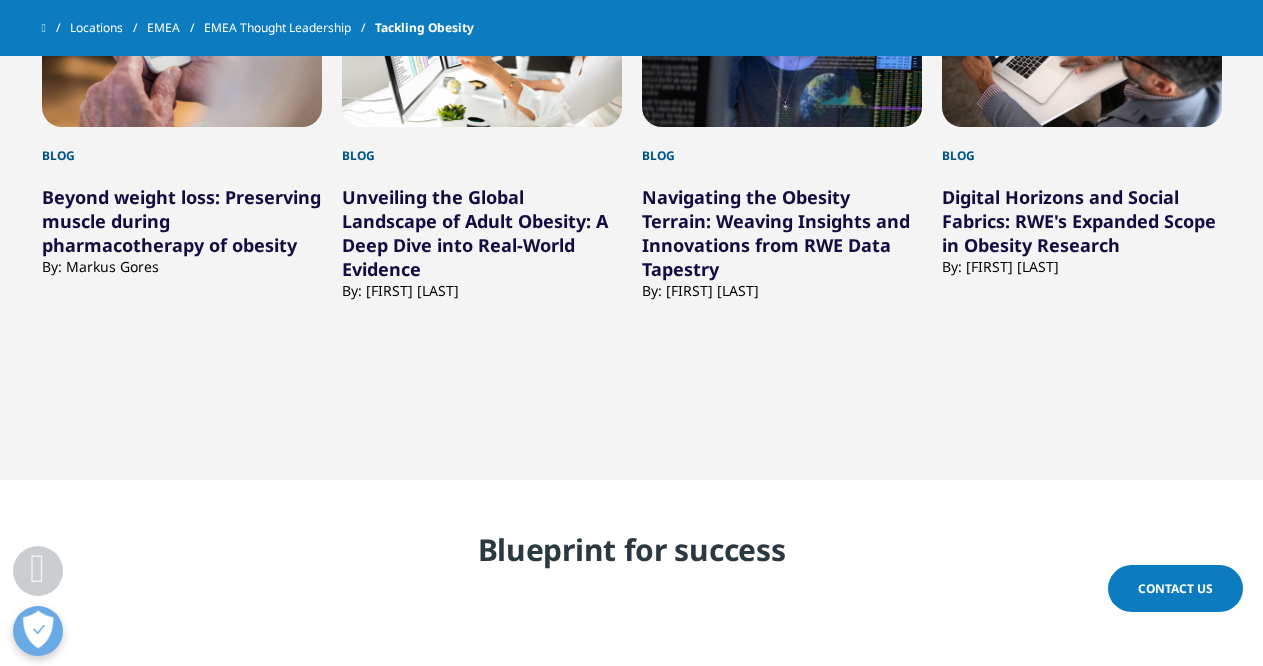 click on "Digital Horizons and Social Fabrics: RWE's Expanded Scope in Obesity Research" at bounding box center (1079, 221) 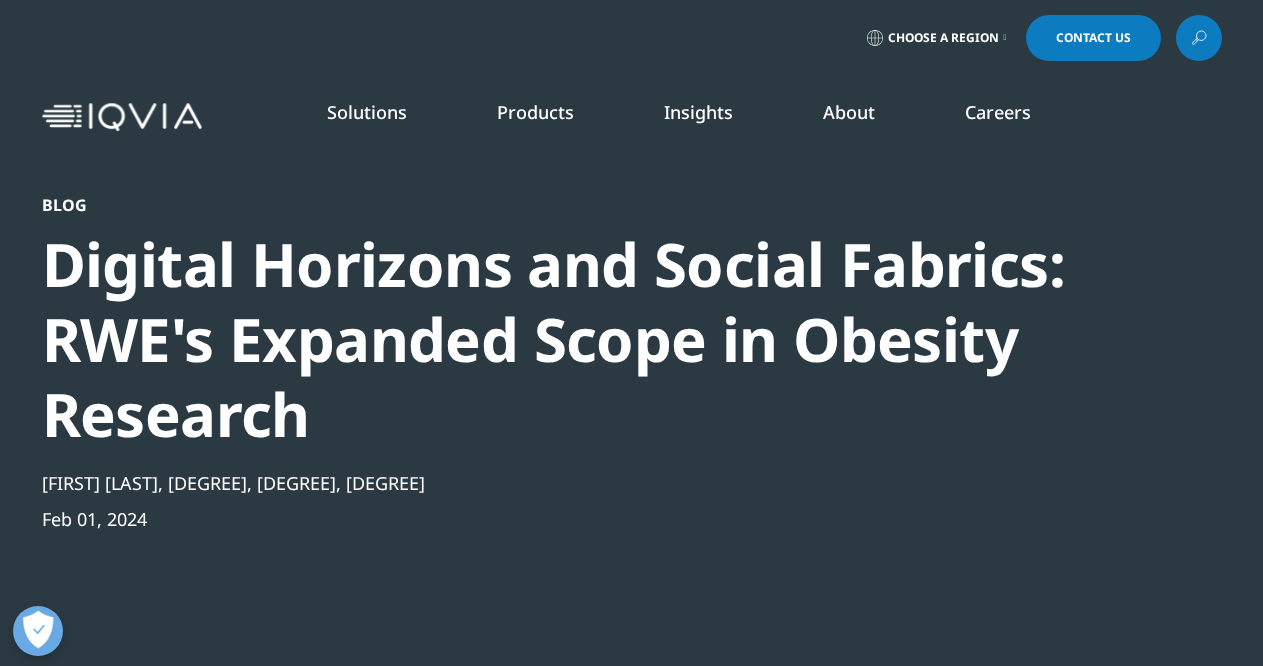 scroll, scrollTop: 0, scrollLeft: 0, axis: both 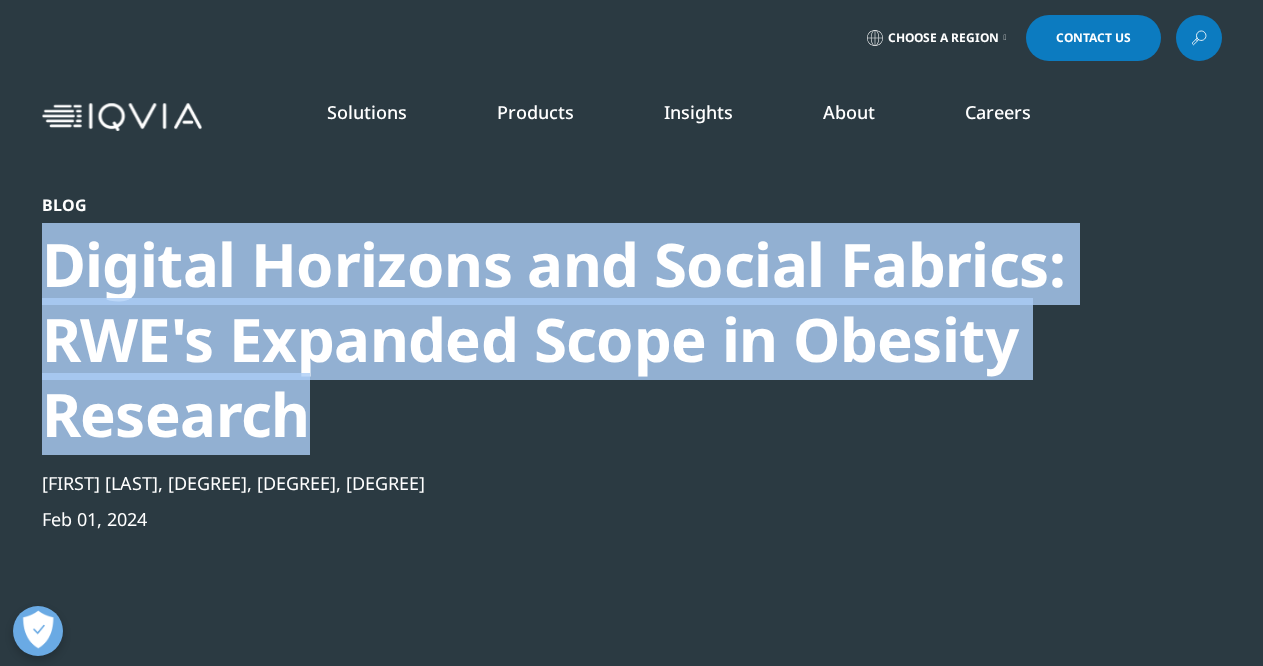 drag, startPoint x: 331, startPoint y: 422, endPoint x: 47, endPoint y: 283, distance: 316.1914 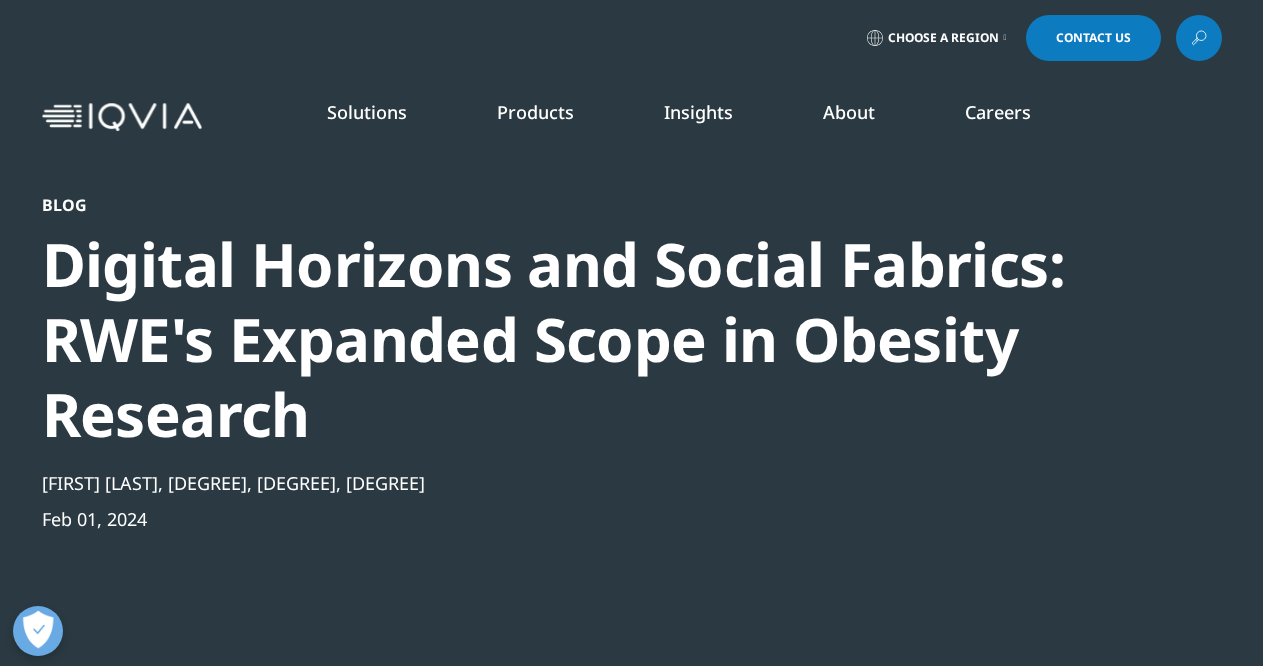 click on "Choose a Region
Contact Us" at bounding box center (632, 38) 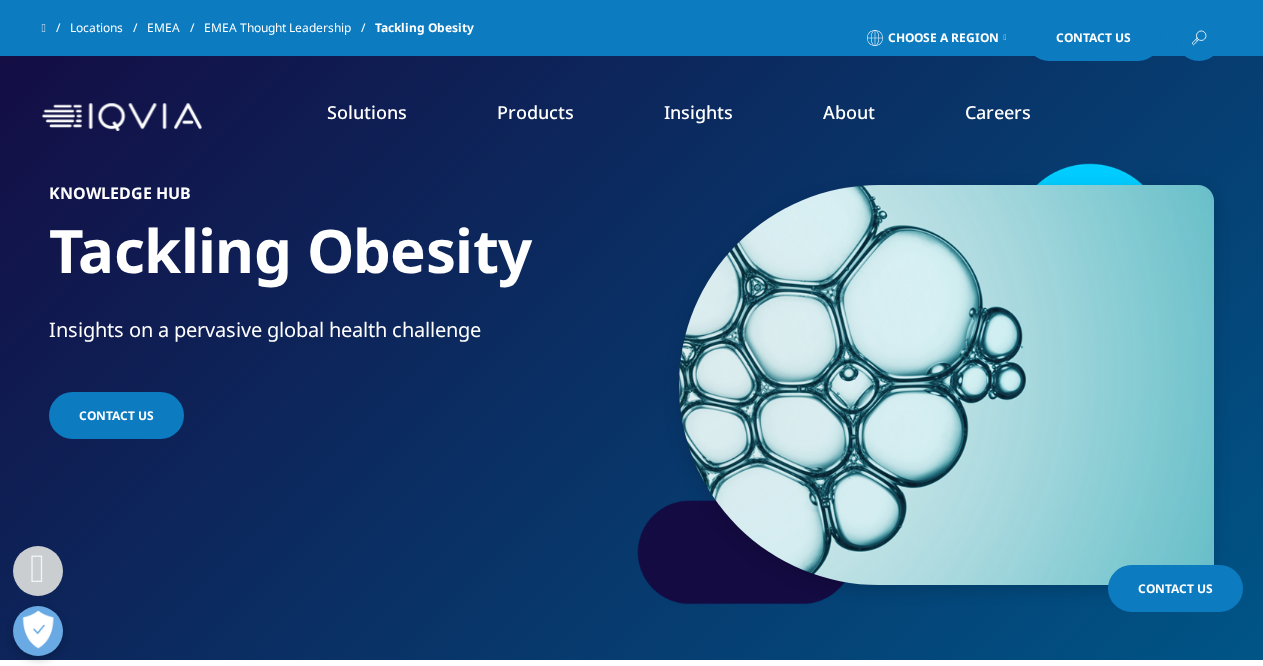 scroll, scrollTop: 5158, scrollLeft: 0, axis: vertical 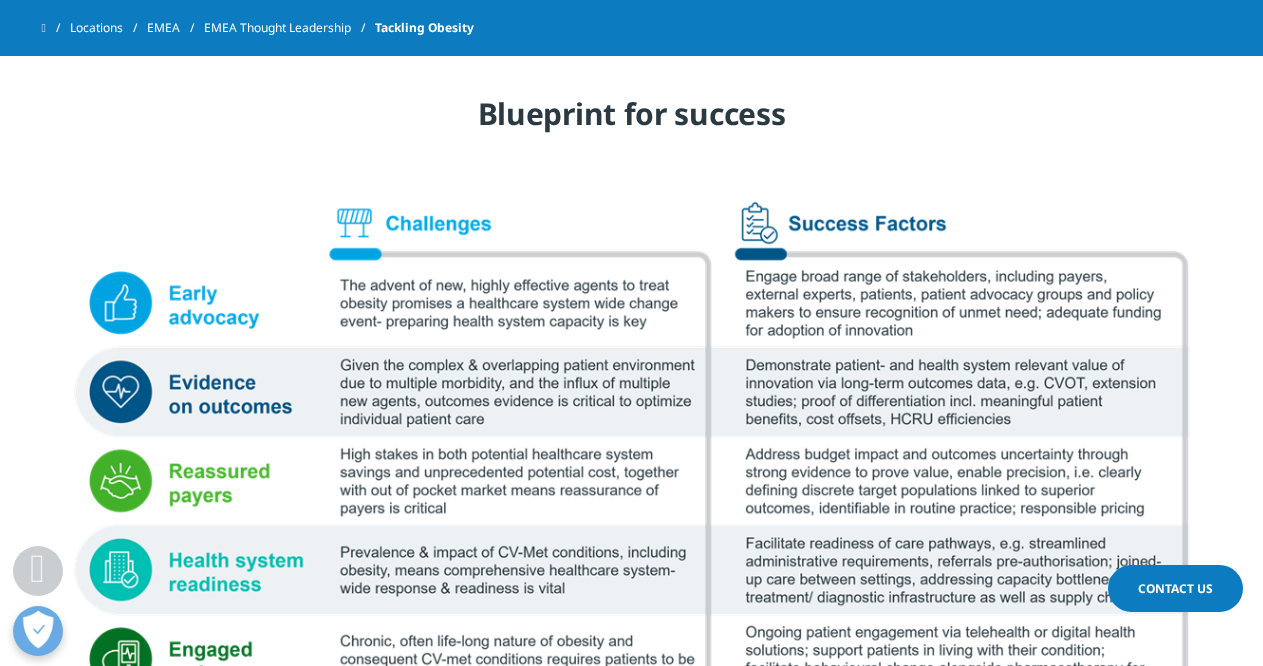 click on "Blueprint for success" at bounding box center [631, 121] 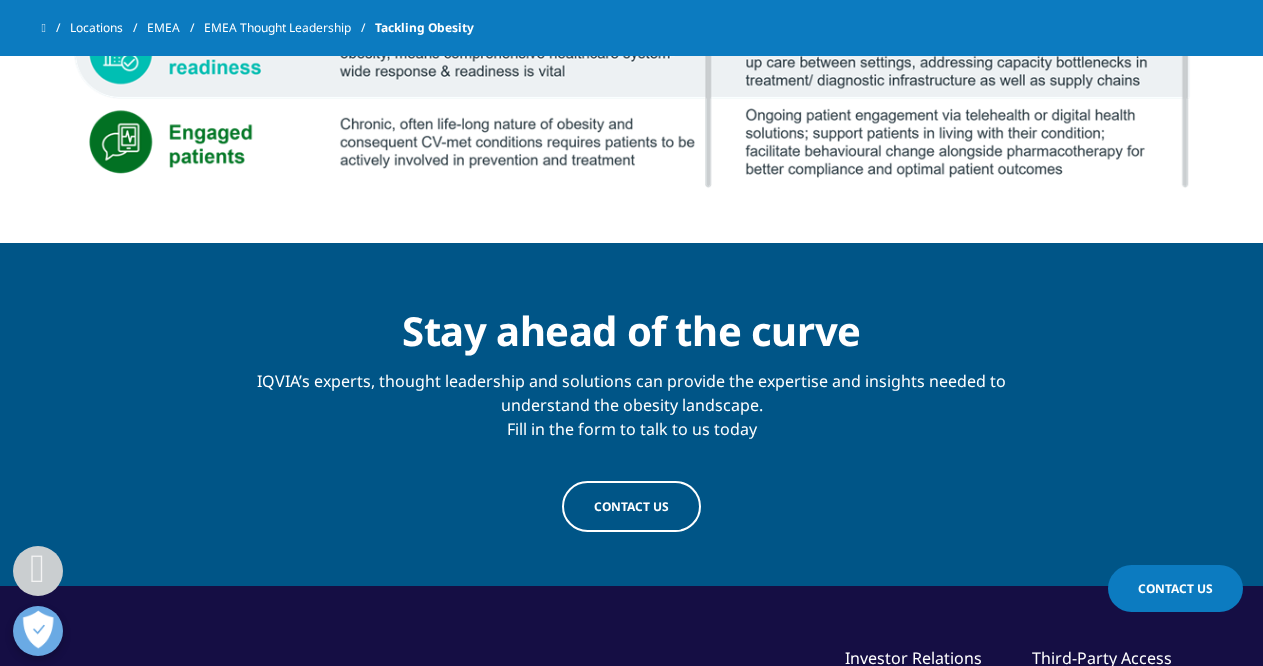 scroll, scrollTop: 5880, scrollLeft: 0, axis: vertical 